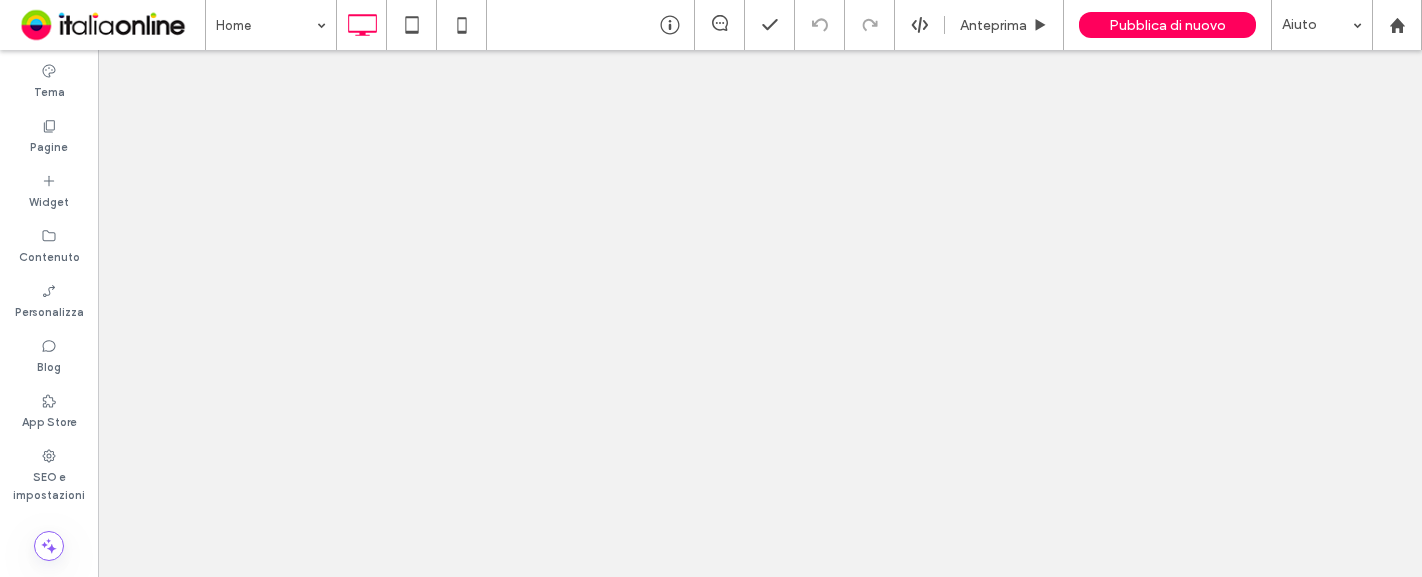 scroll, scrollTop: 0, scrollLeft: 0, axis: both 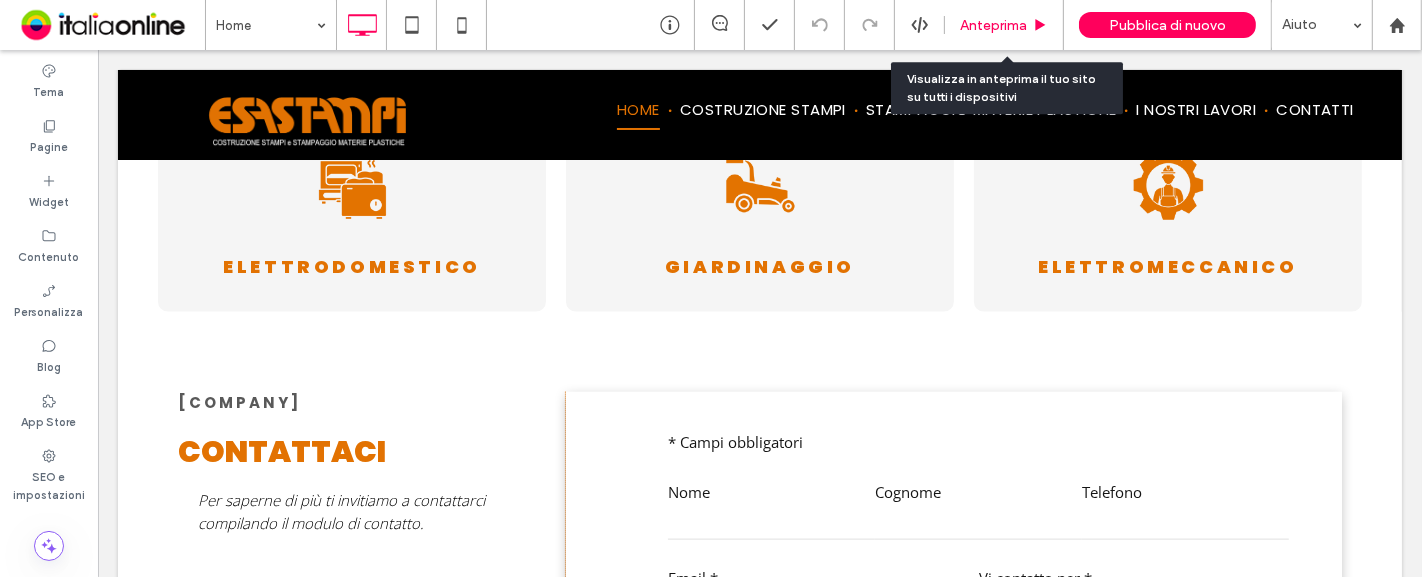 click on "Anteprima" at bounding box center (993, 25) 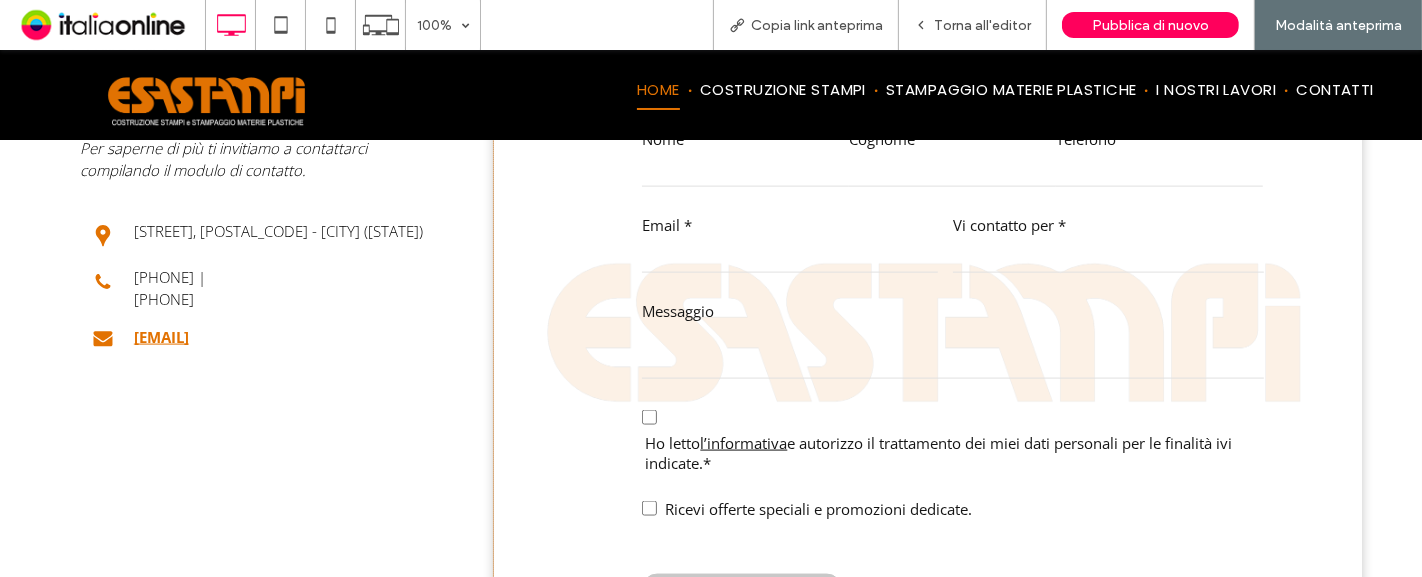 scroll, scrollTop: 2114, scrollLeft: 0, axis: vertical 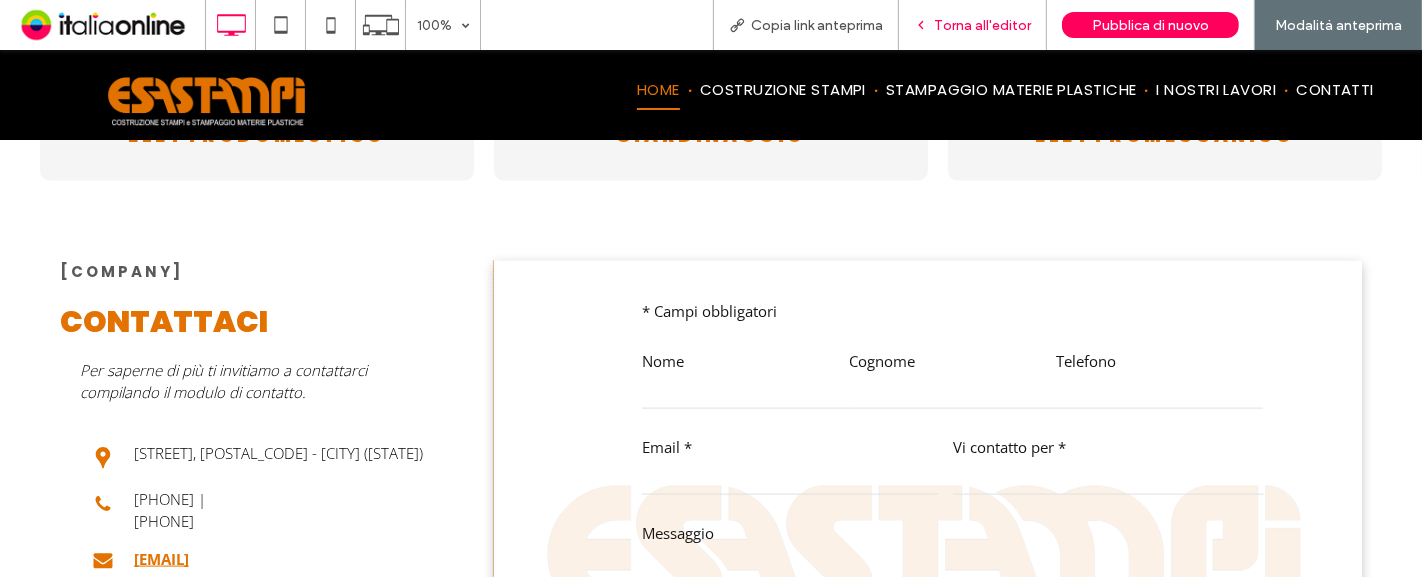 click on "Torna all'editor" at bounding box center [973, 25] 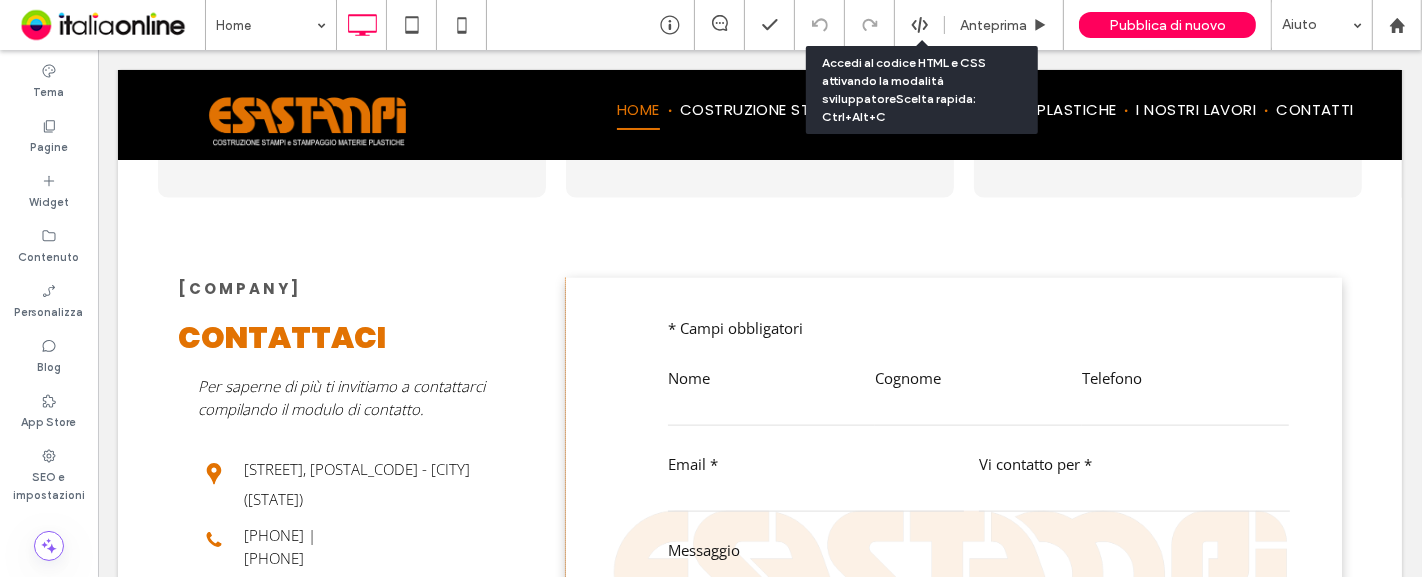 scroll, scrollTop: 2113, scrollLeft: 0, axis: vertical 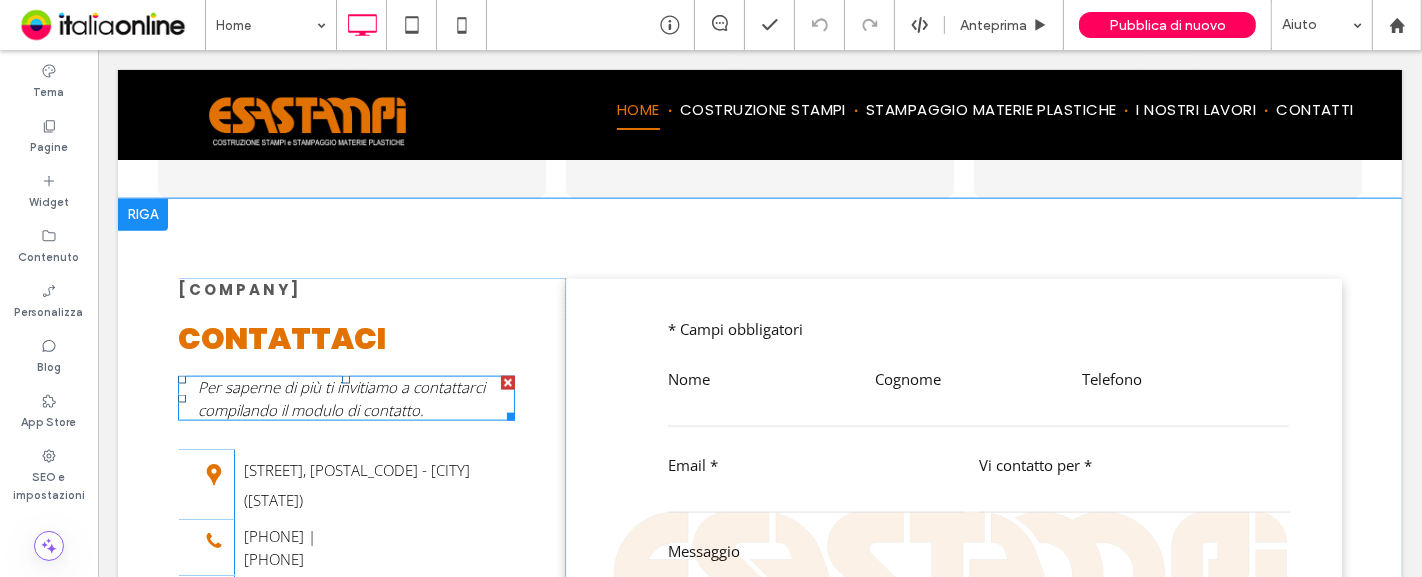 click on "Per saperne di più ti invitiamo a contattarci compilando il modulo di contatto." at bounding box center (340, 398) 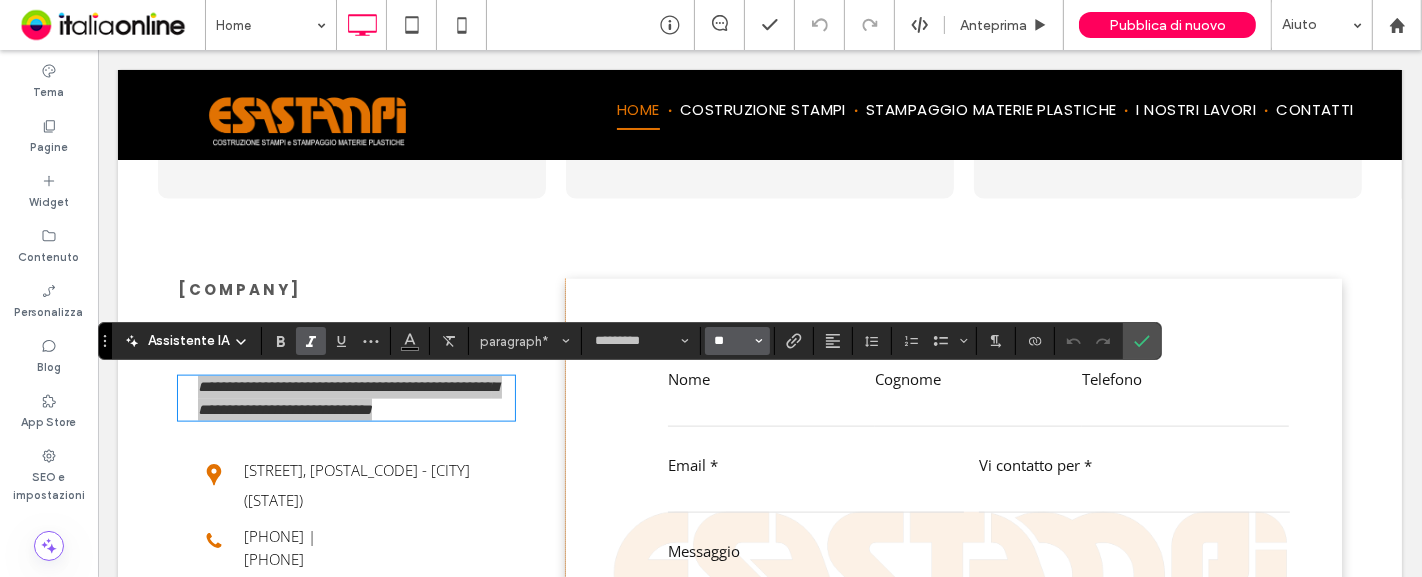 click on "**" at bounding box center (731, 341) 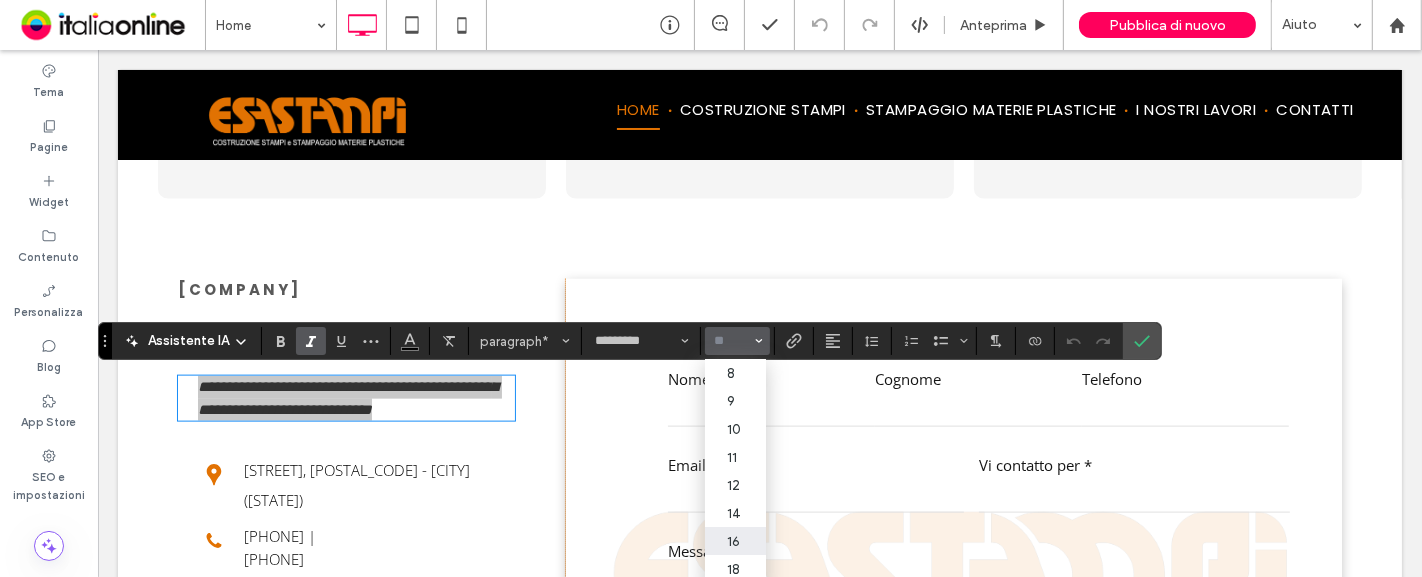 click on "16" at bounding box center (735, 541) 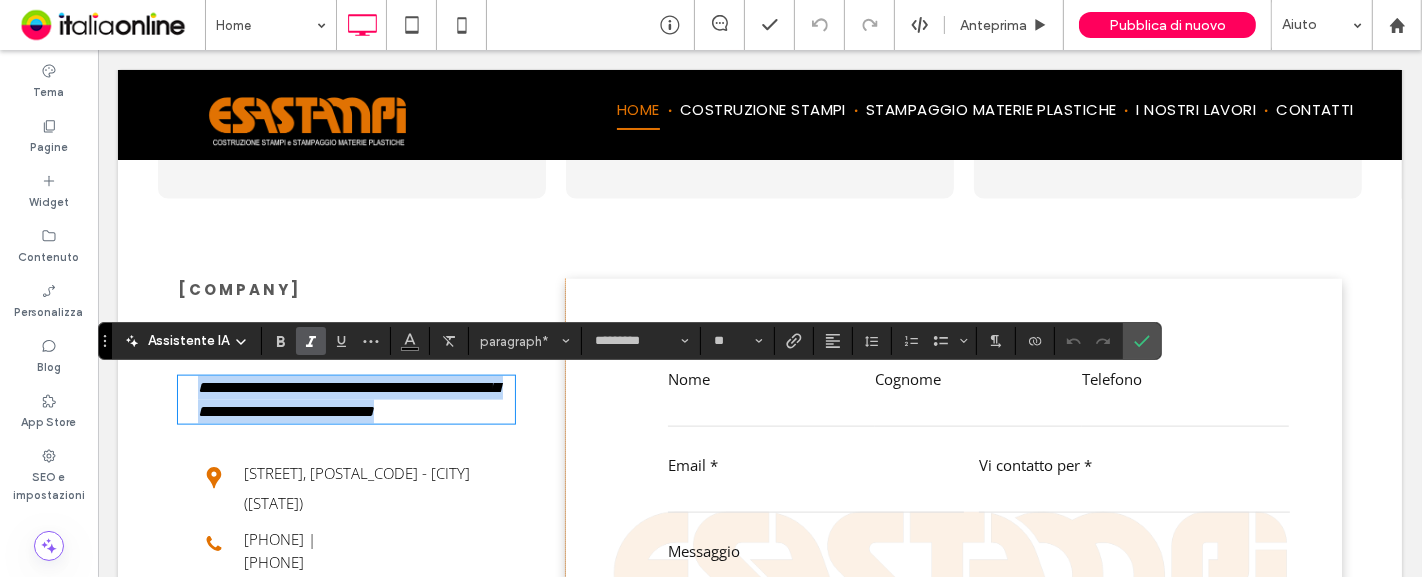 type on "**" 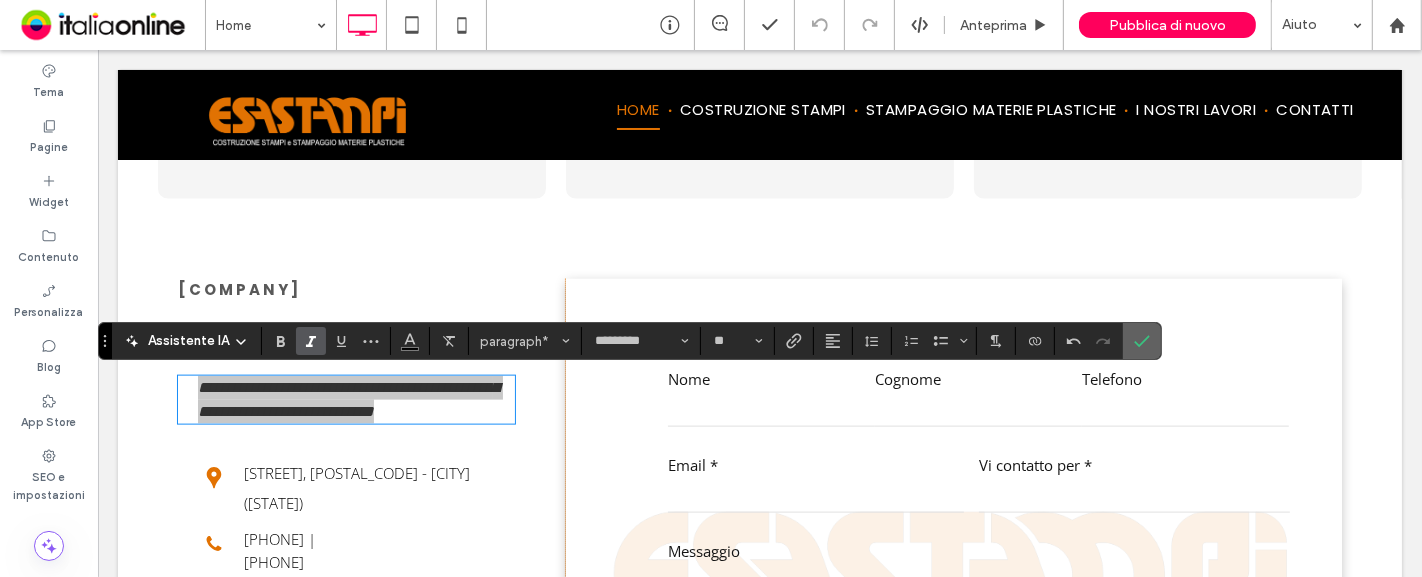 drag, startPoint x: 1136, startPoint y: 346, endPoint x: 992, endPoint y: 298, distance: 151.78932 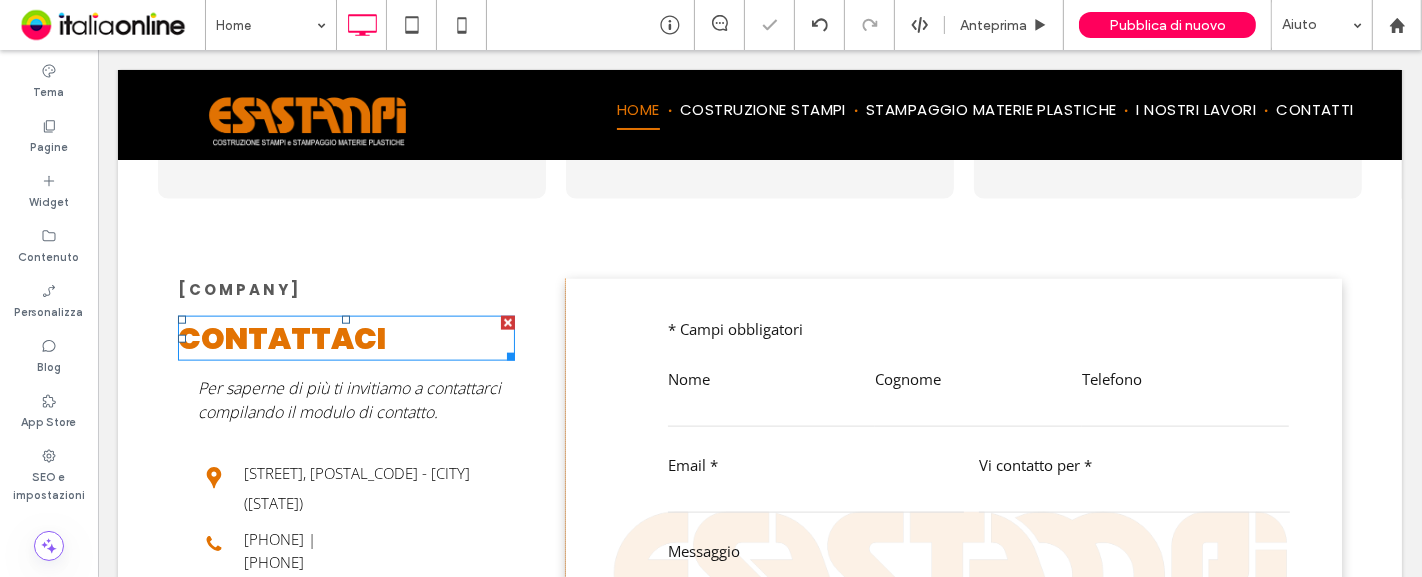 scroll, scrollTop: 2335, scrollLeft: 0, axis: vertical 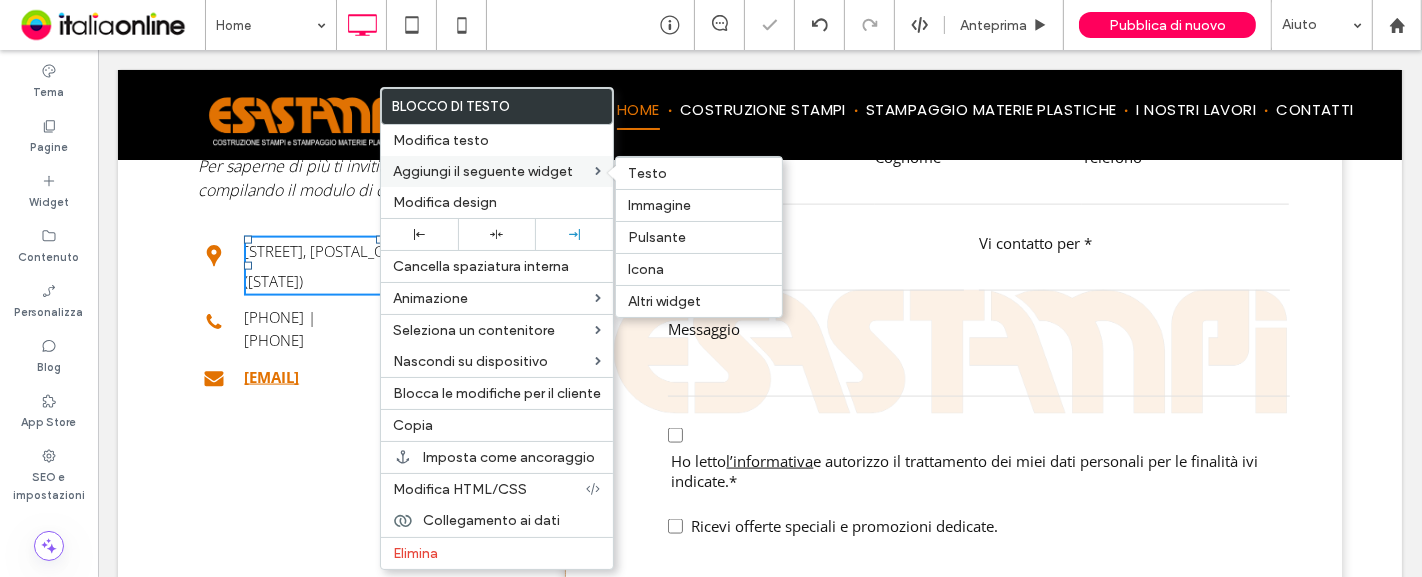 click on "Aggiungi il seguente widget" at bounding box center [483, 171] 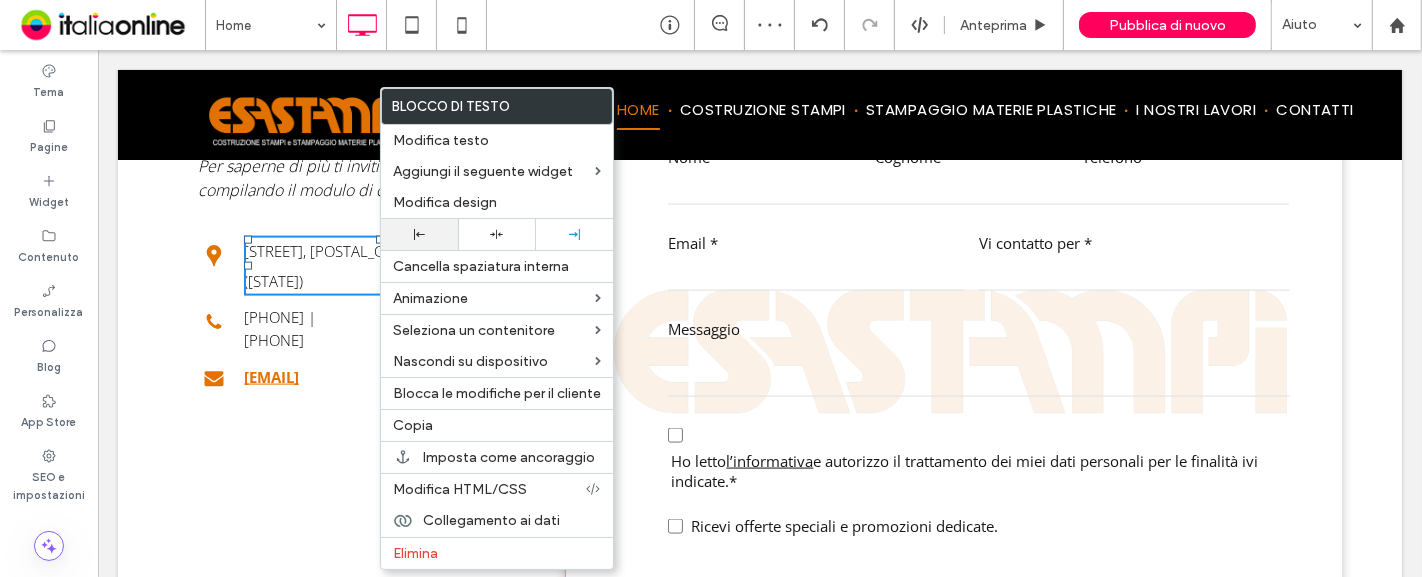 click at bounding box center (419, 234) 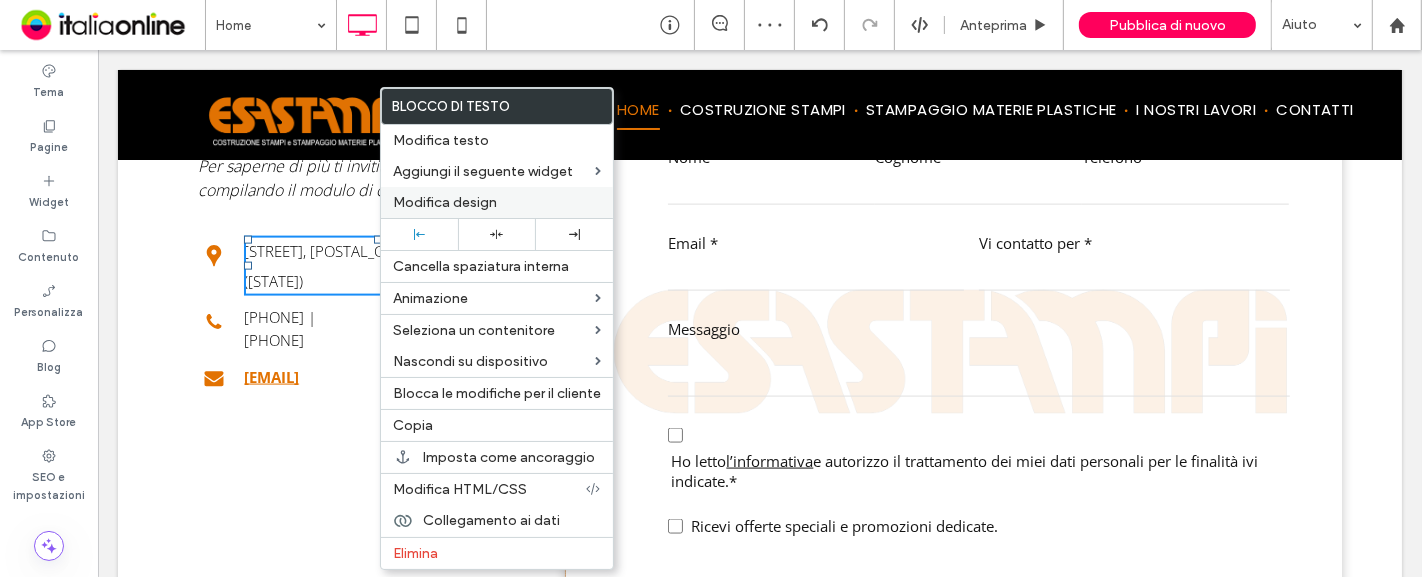 click on ".wqwq-1{fill:#231f20;}
.cls-1q, .cls-2q { fill-rule: evenodd; }
.cls-2q { fill: #6e8188; }
True_local
Agendize
HealthEngine
x_close_popup
from_your_site
multi_language
zoom-out
zoom-in
z_vimeo
z_yelp
z_picassa
w_vCita
youtube
yelp
x2
x
x_x
x_alignright
x_handwritten
wrench
wordpress
windowsvv
win8
whats_app
wallet
warning-sign
w_youtube
w_youtube_channel
w_yelp
w_video
w_twitter
w_title
w_tabs
w_social_icons
w_spacer
w_share
w_rss_feed
w_recent-posts
w_push
w_paypal
w_photo_gallery" at bounding box center (711, 288) 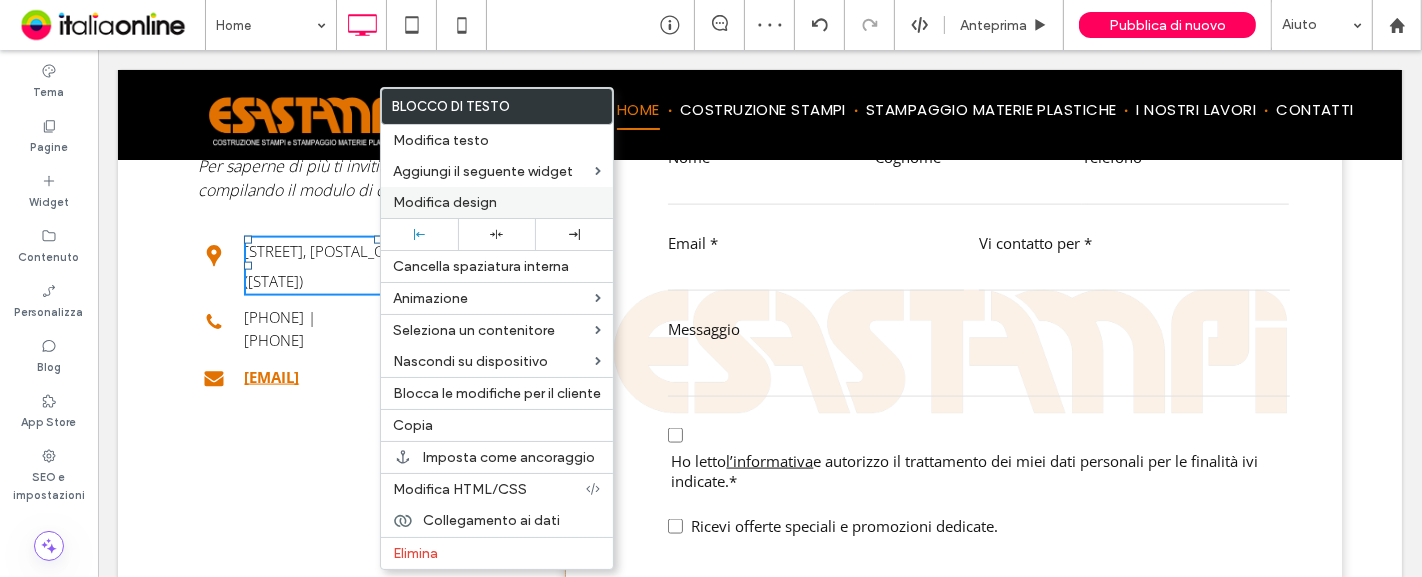 click on "Modifica design" at bounding box center [497, 202] 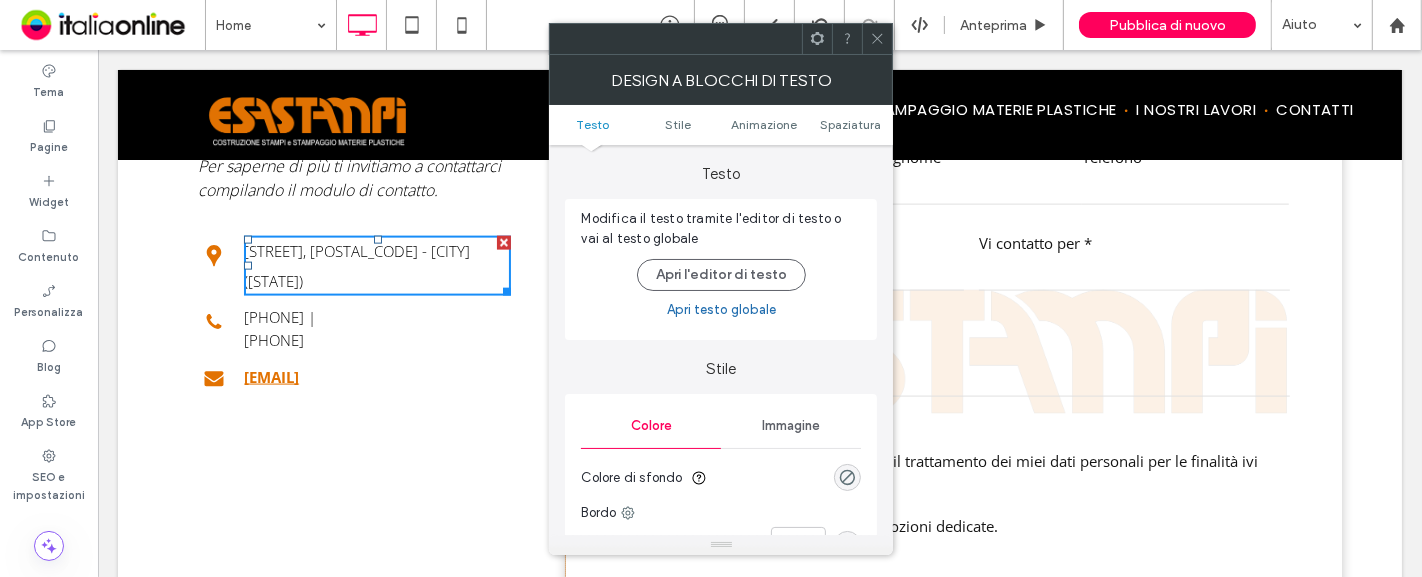 scroll, scrollTop: 111, scrollLeft: 0, axis: vertical 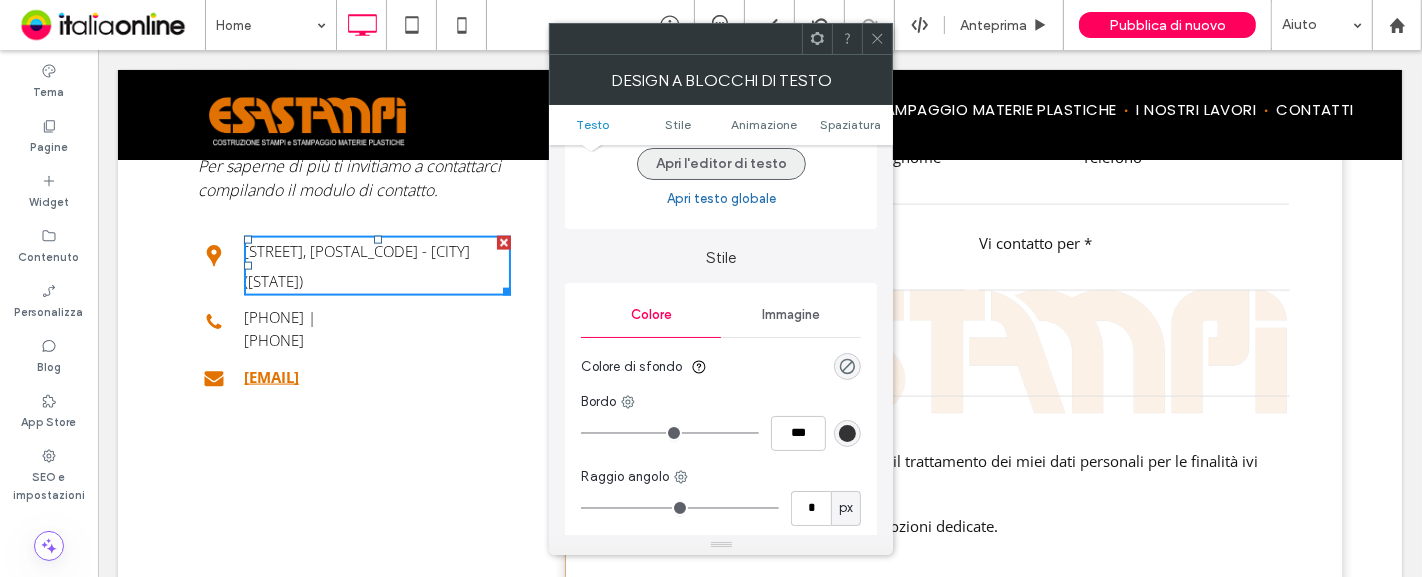 click on "Apri l'editor di testo" at bounding box center (721, 164) 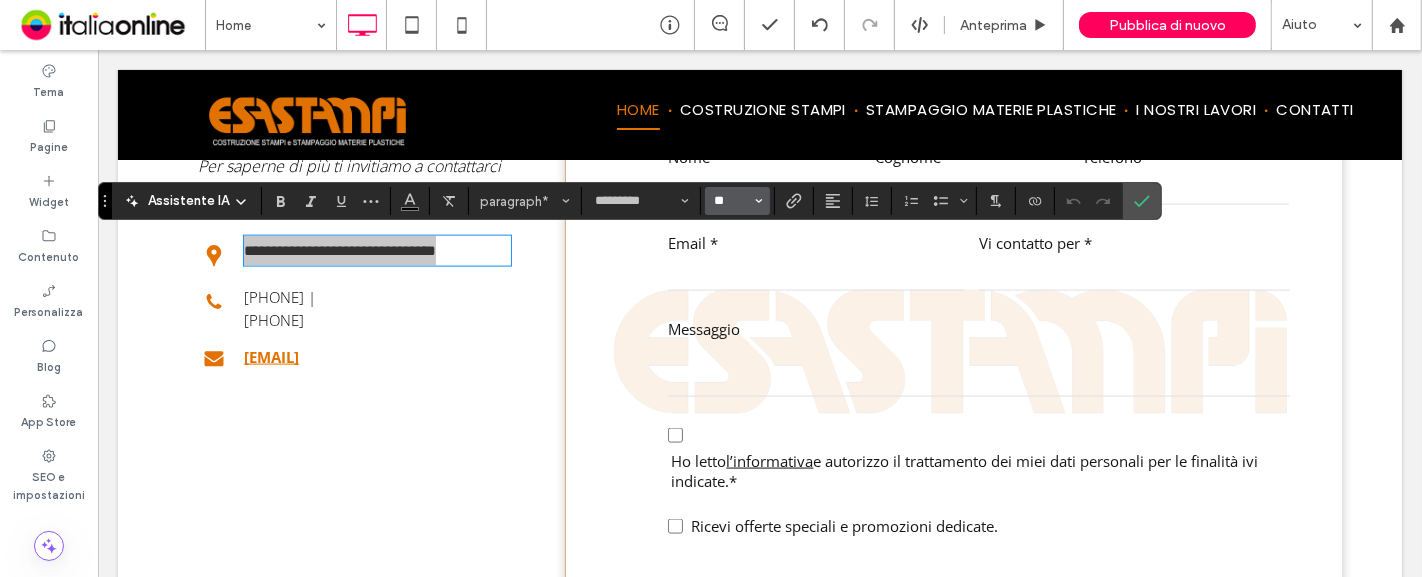click on "**" at bounding box center [731, 201] 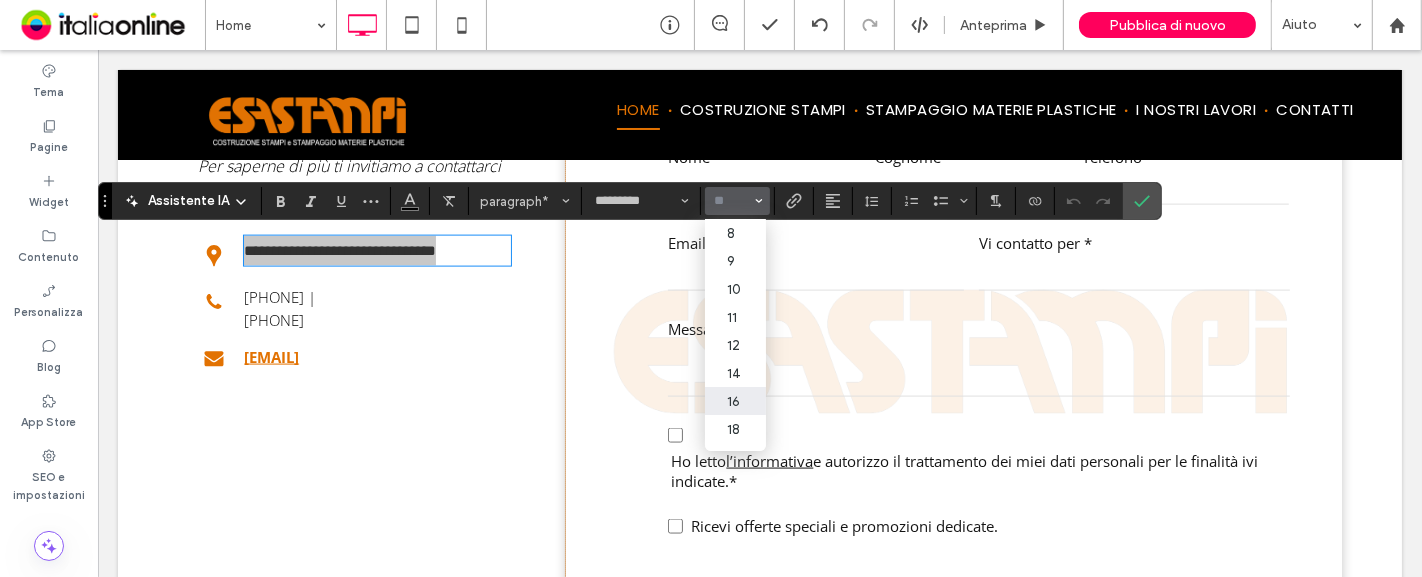 click on "16" at bounding box center (735, 401) 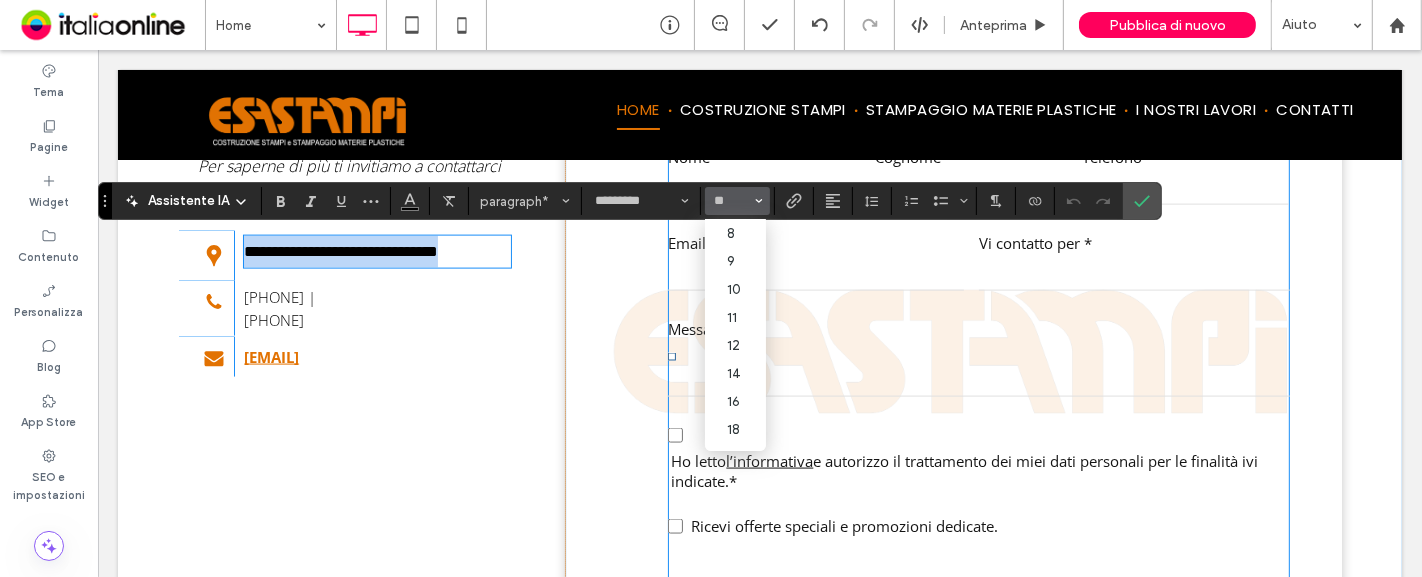 type on "**" 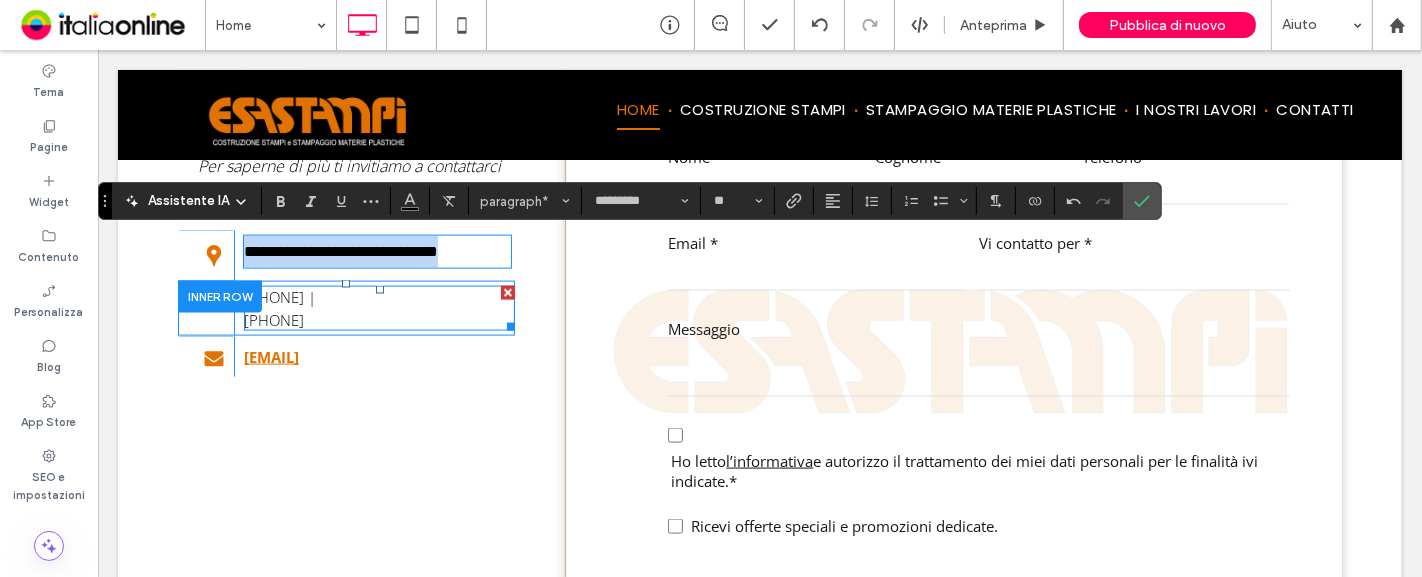 click on "+39 0362 320445 |" at bounding box center [279, 297] 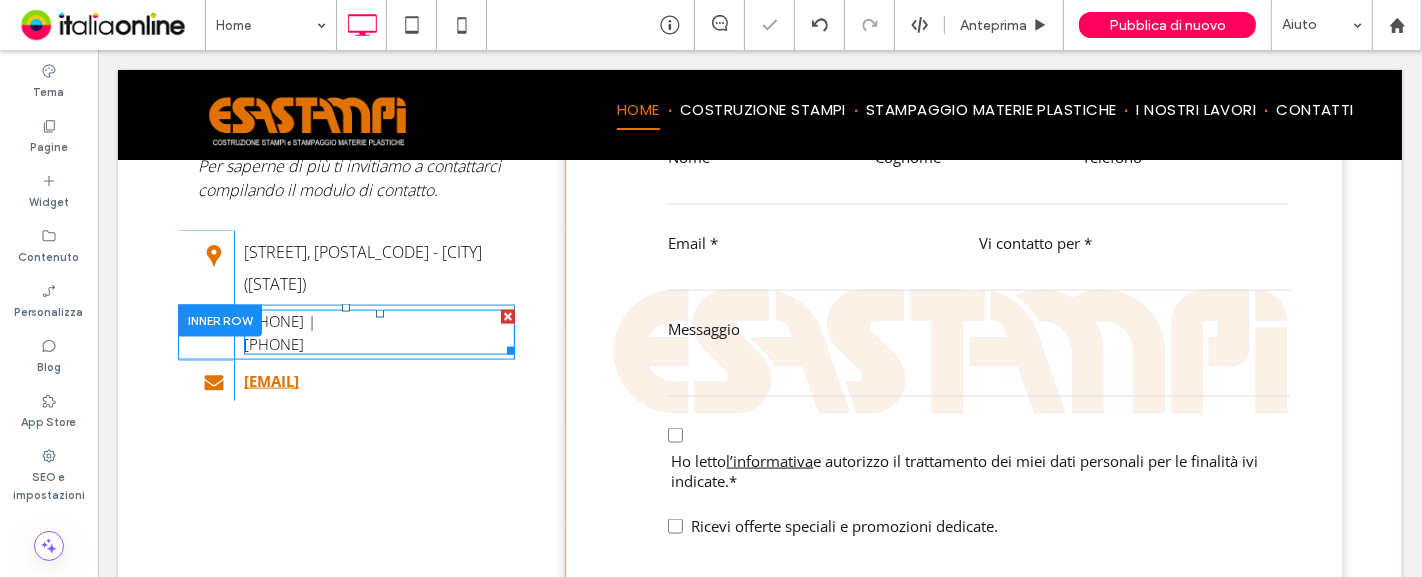 click on "+39 0362 320445 |" at bounding box center [279, 321] 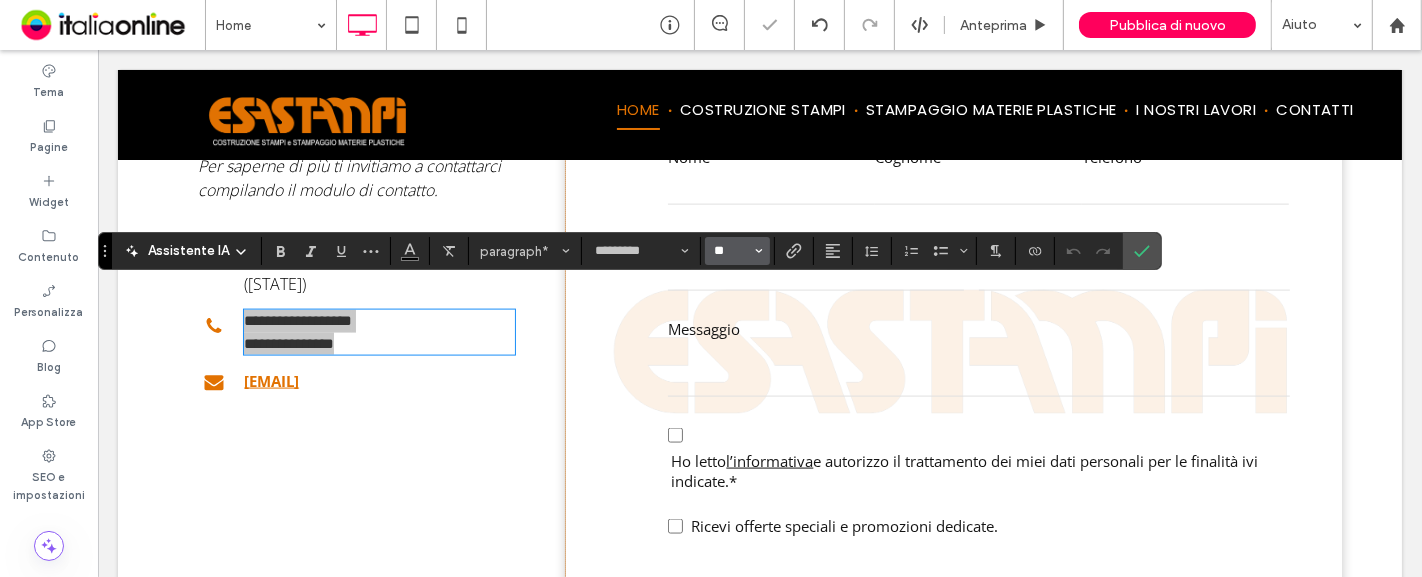 click on "**" at bounding box center (731, 251) 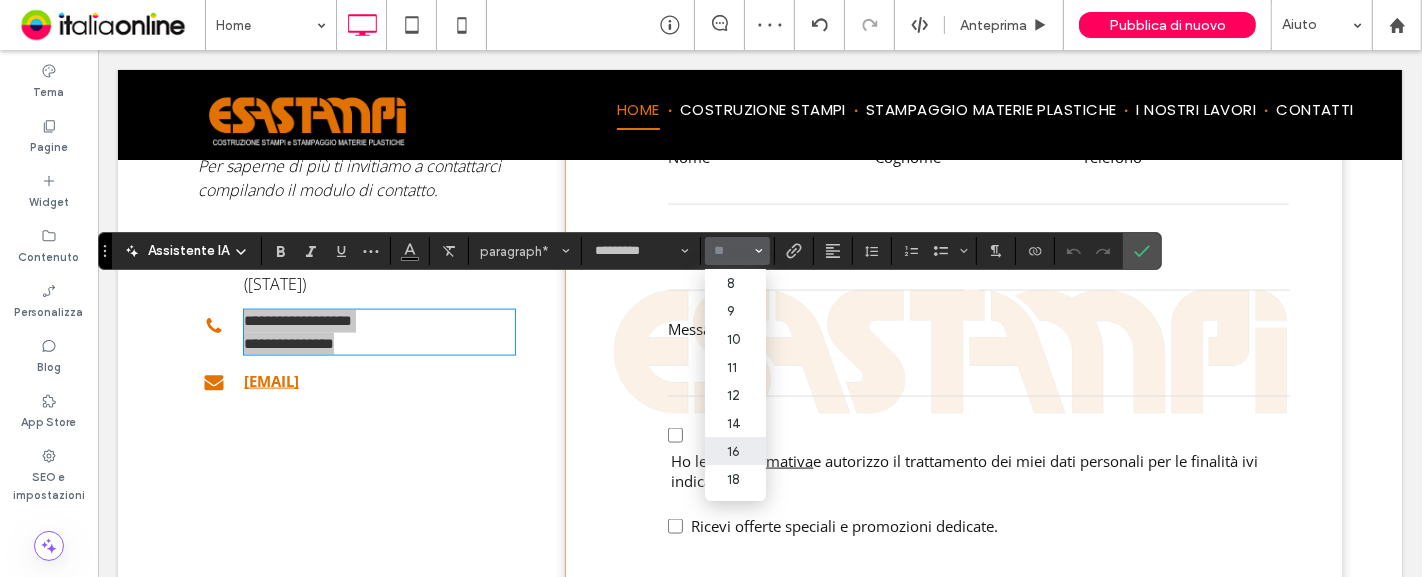 click on "16" at bounding box center [735, 451] 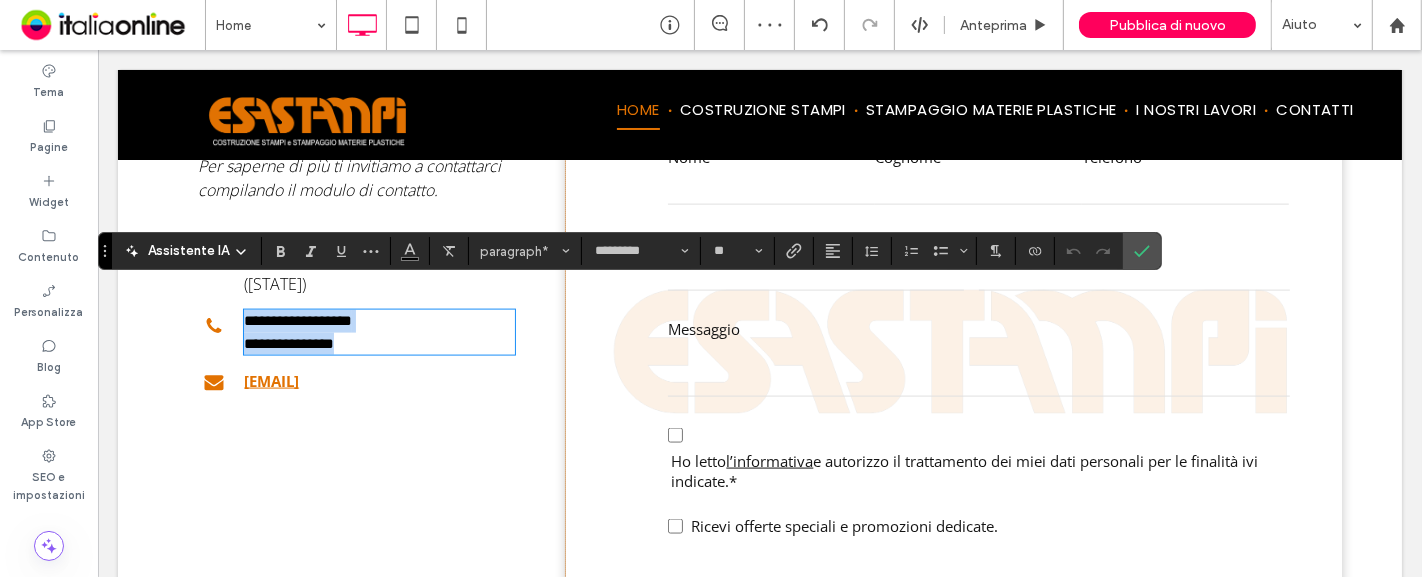 type on "**" 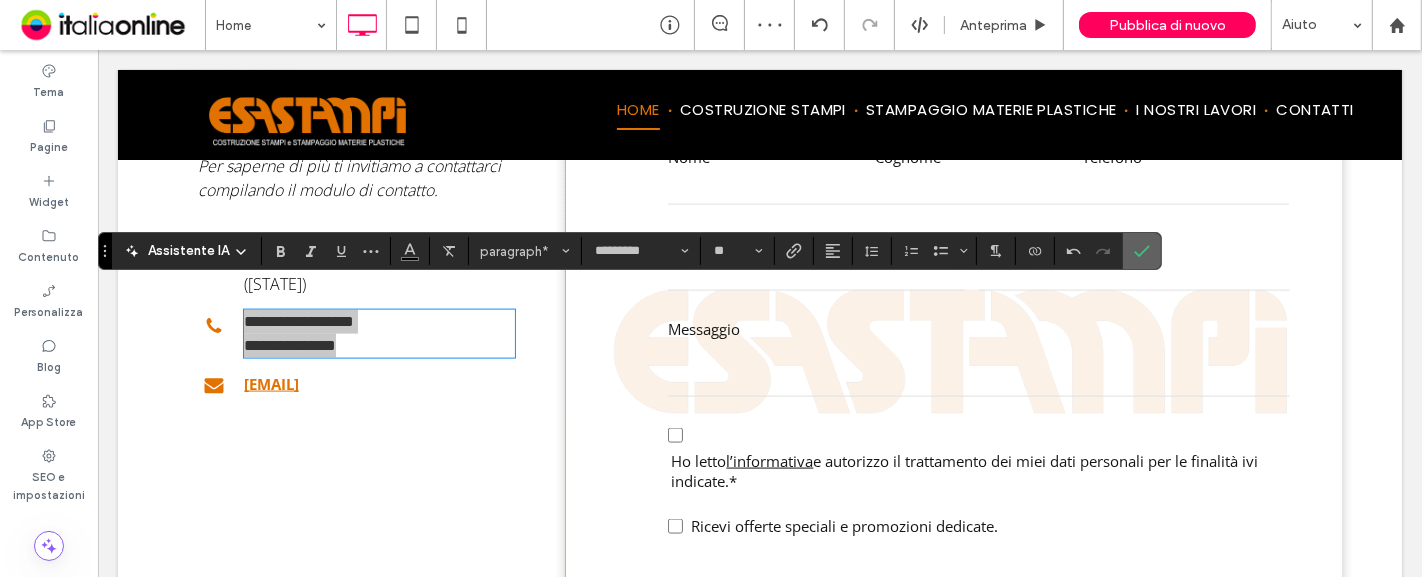 click 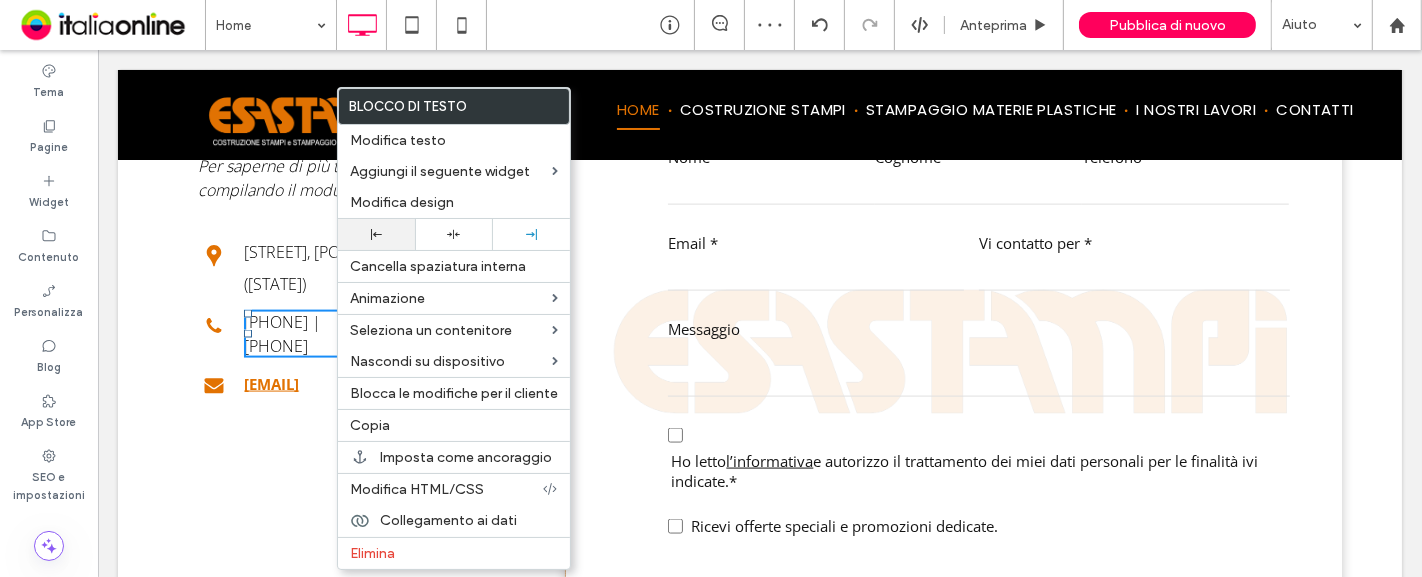 click at bounding box center (376, 234) 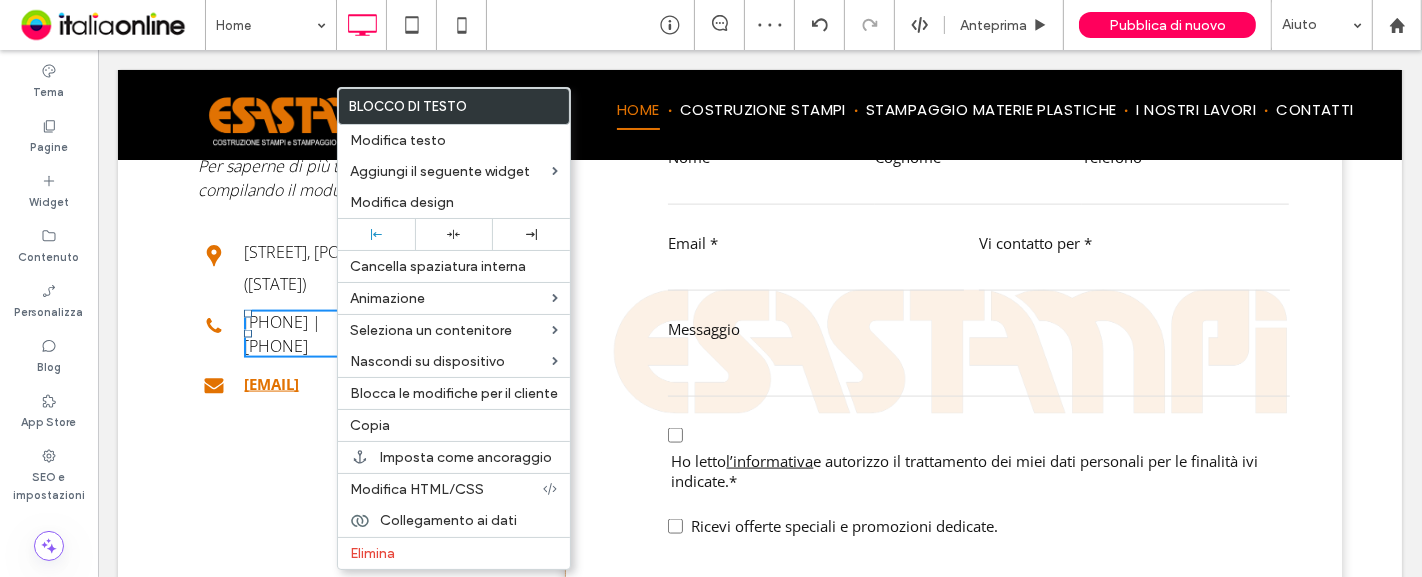 click on "Esastampi
Contattaci
Per saperne di più ti invitiamo a contattarci compilando il modulo di contatto.
icona - geolocalizzazione
Click To Paste
Via Oslo 7, 20831 - Seregno (MB) Click To Paste
icona - telefono
Click To Paste
+39 0362 320445 |   +39 0362 320446 Click To Paste
Click To Paste
info@esastampi.it Click To Paste
Click To Paste" at bounding box center (371, 364) 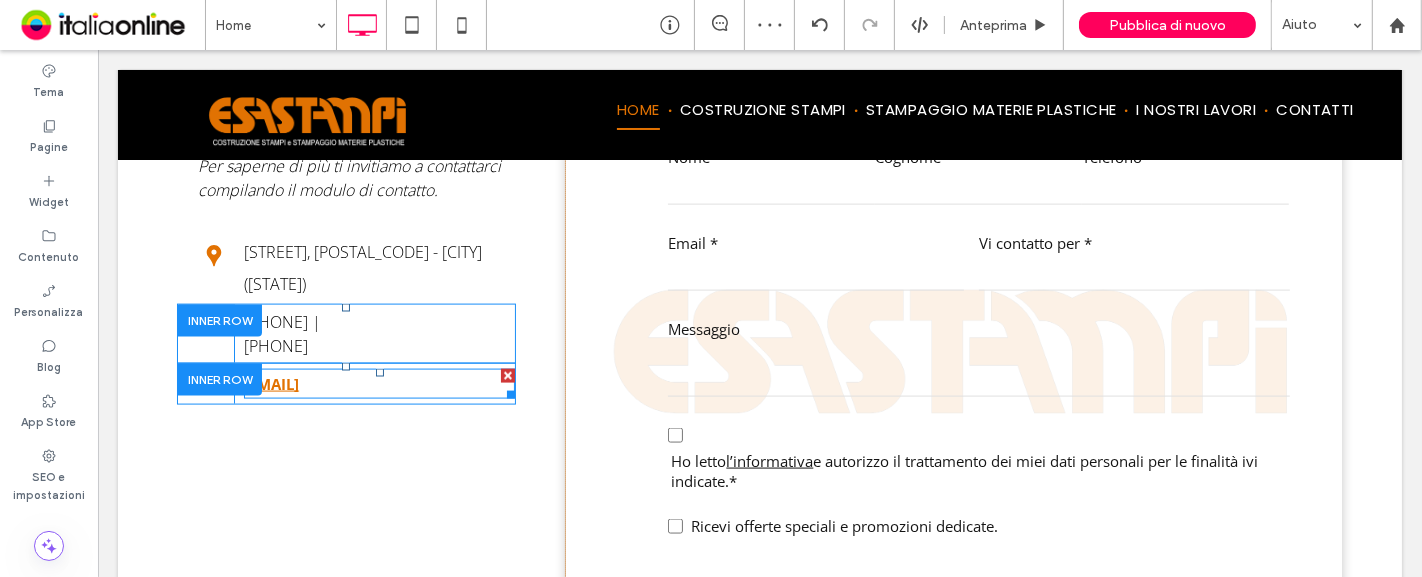 click on "info@esastampi.it" at bounding box center (270, 384) 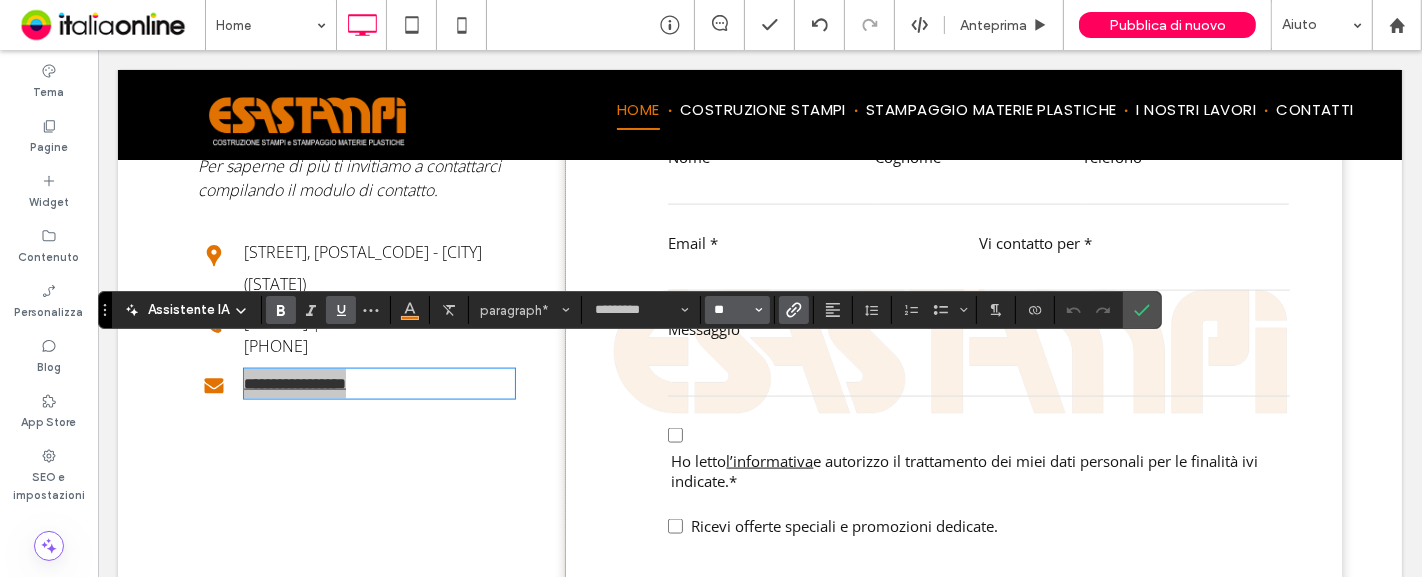 click on "**" at bounding box center (731, 310) 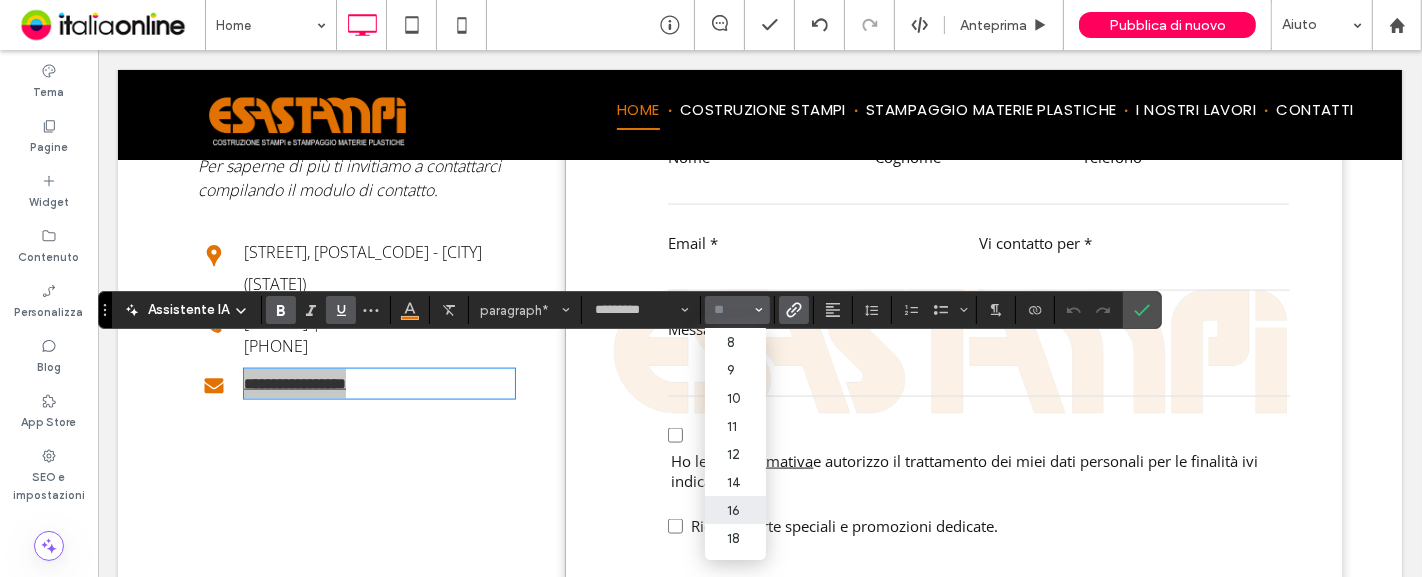 click on "16" at bounding box center (735, 510) 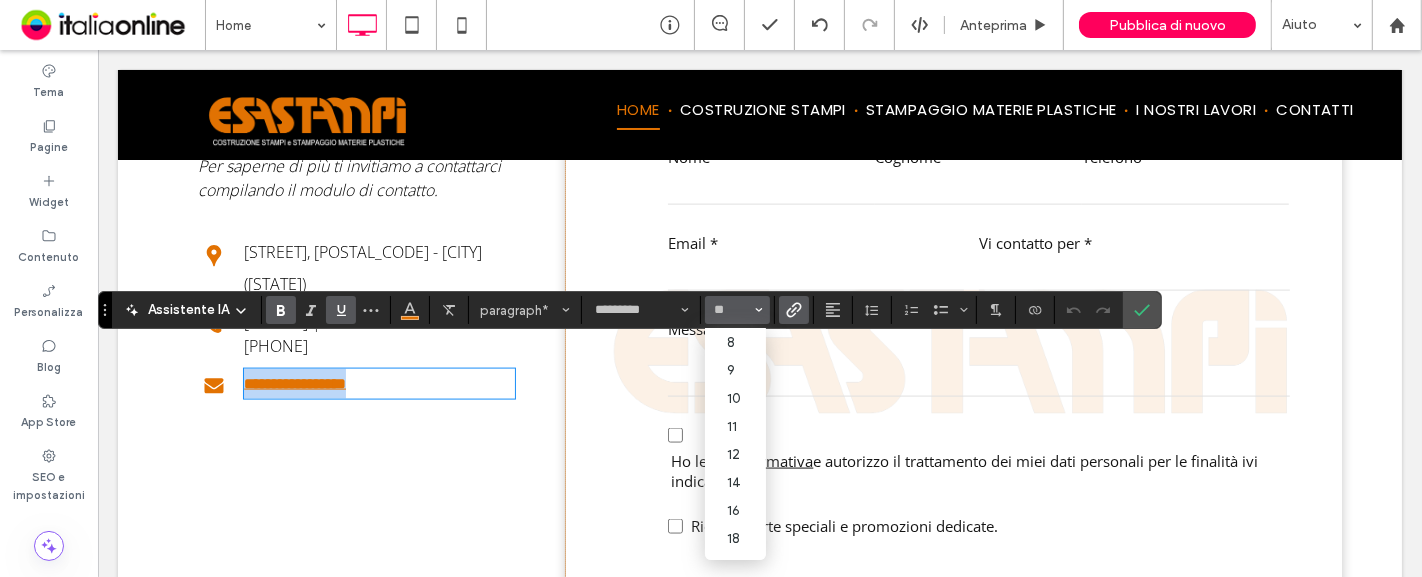 type on "**" 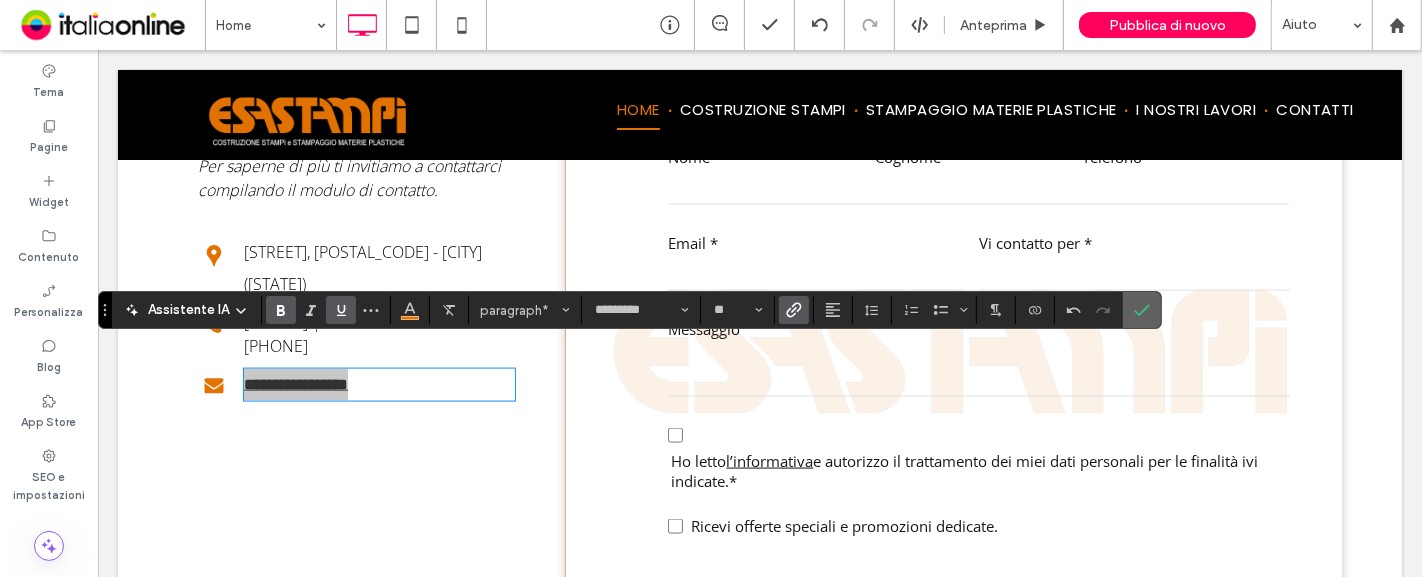 click 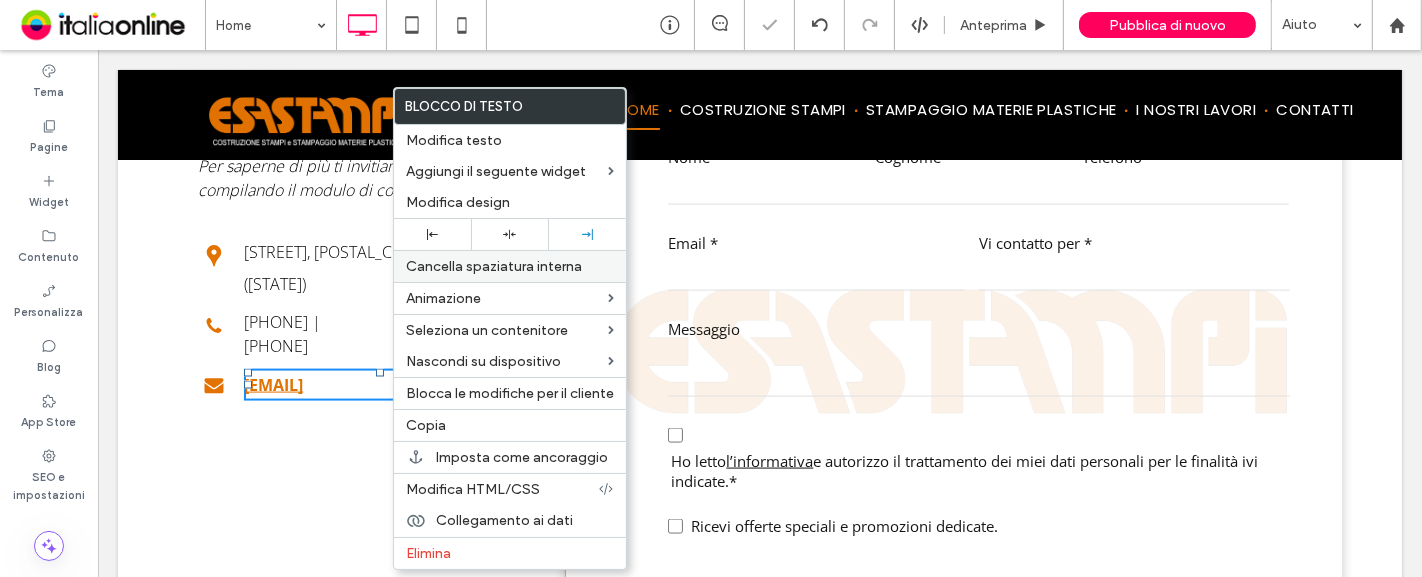 drag, startPoint x: 428, startPoint y: 236, endPoint x: 426, endPoint y: 252, distance: 16.124516 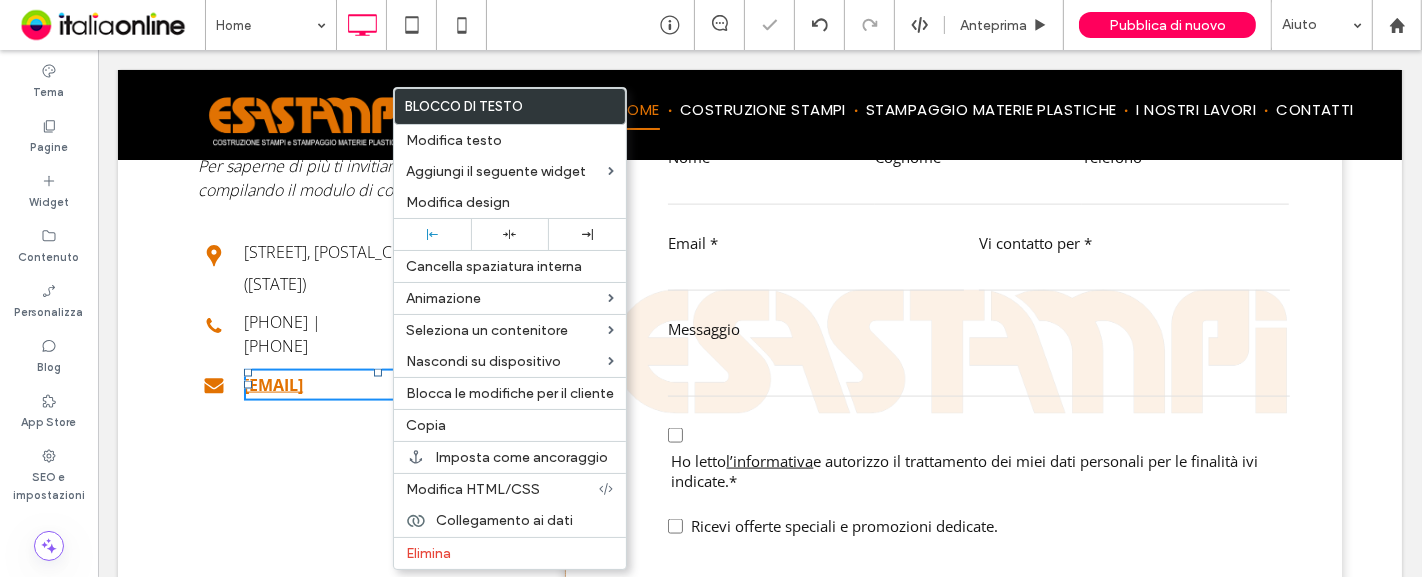 click on "Esastampi
Contattaci
Per saperne di più ti invitiamo a contattarci compilando il modulo di contatto.
icona - geolocalizzazione
Click To Paste
Via Oslo 7, 20831 - Seregno (MB) Click To Paste
icona - telefono
Click To Paste
+39 0362 320445 |   +39 0362 320446 Click To Paste
Click To Paste
info@esastampi.it Click To Paste
Click To Paste" at bounding box center [371, 364] 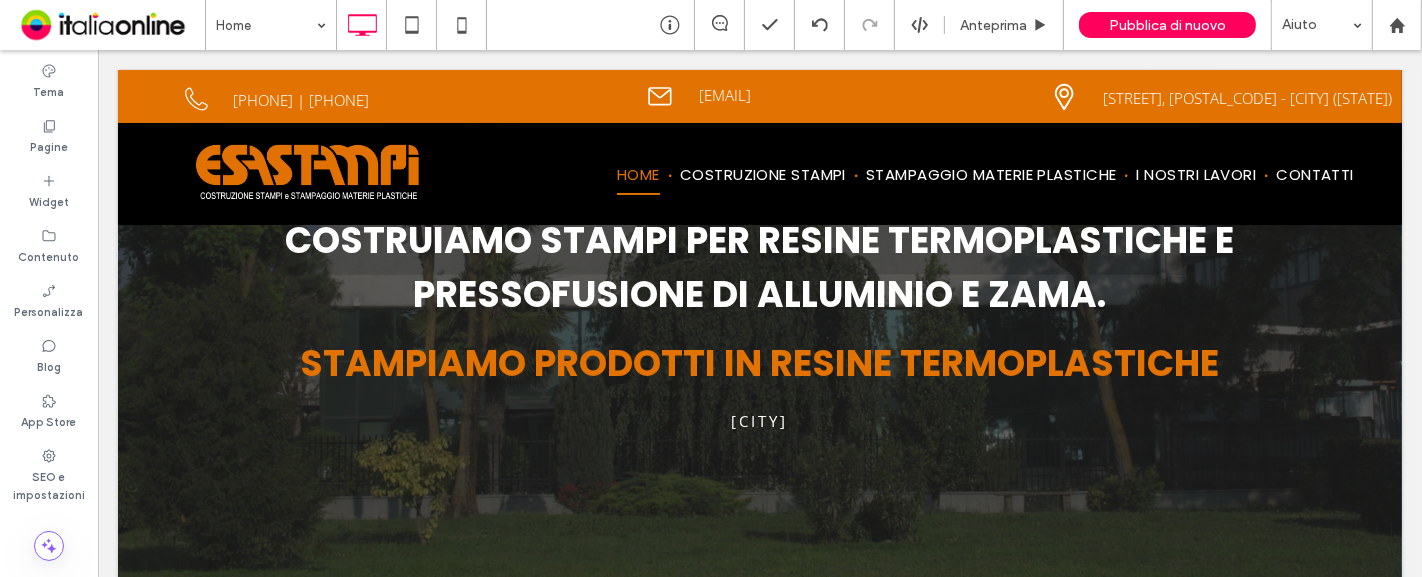 scroll, scrollTop: 0, scrollLeft: 0, axis: both 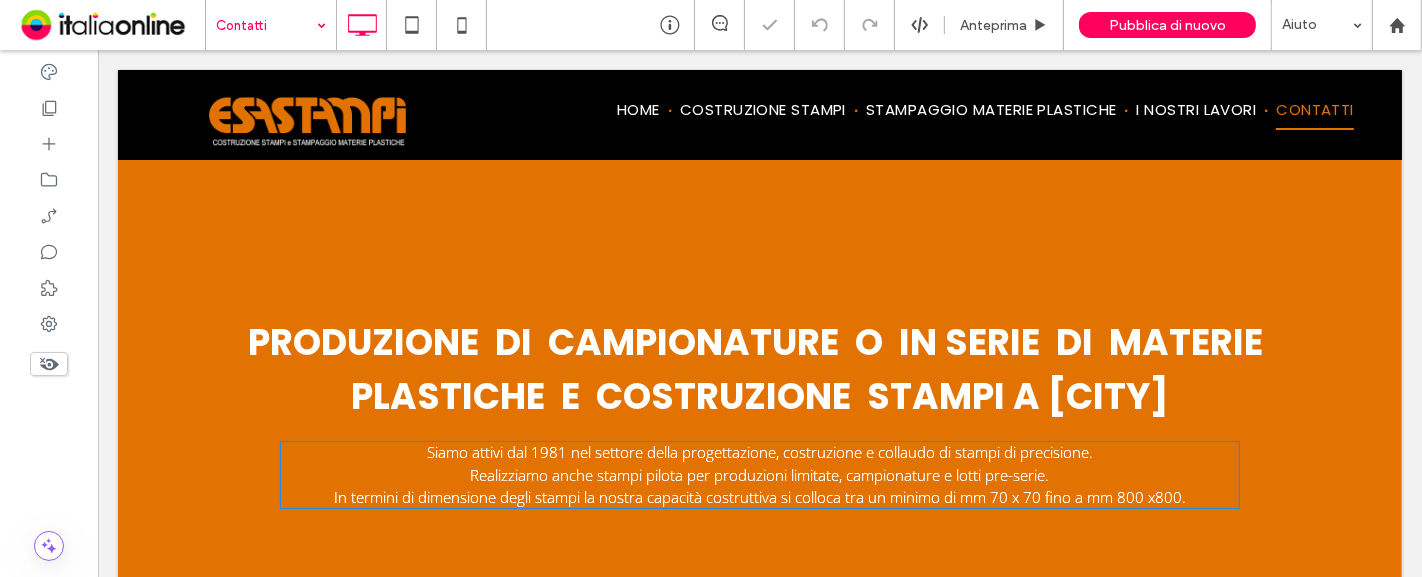 click on "Realizziamo anche stampi pilota per produzioni limitate, campionature e lotti pre-serie." at bounding box center [759, 475] 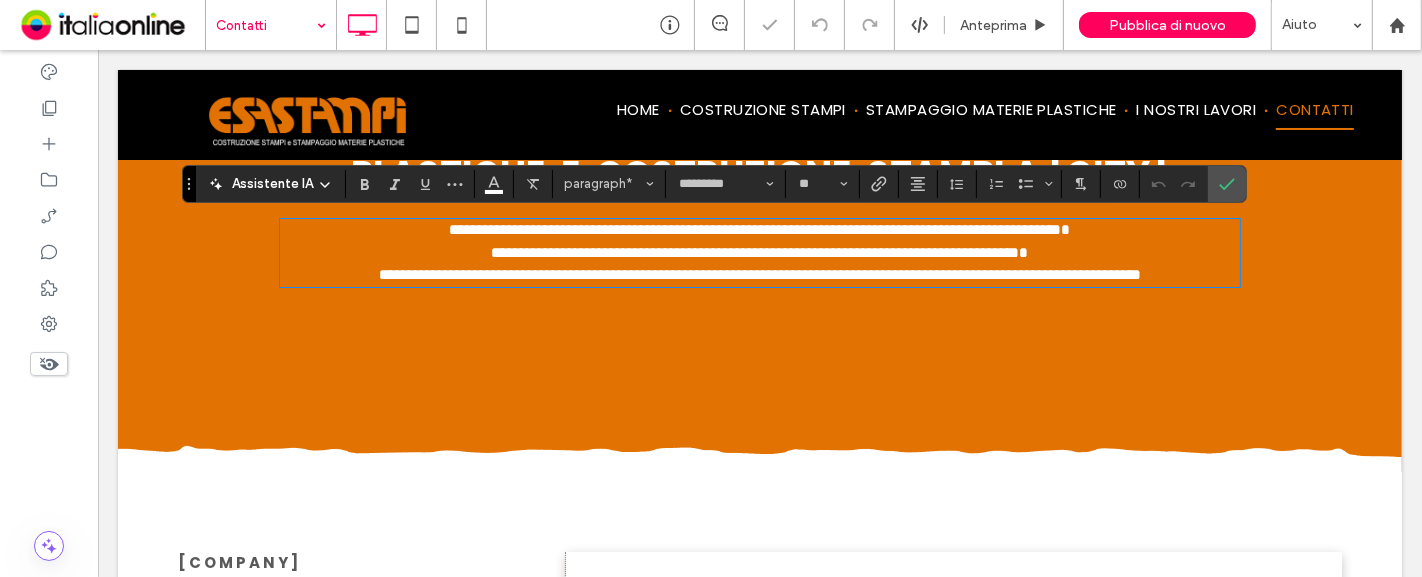scroll, scrollTop: 222, scrollLeft: 0, axis: vertical 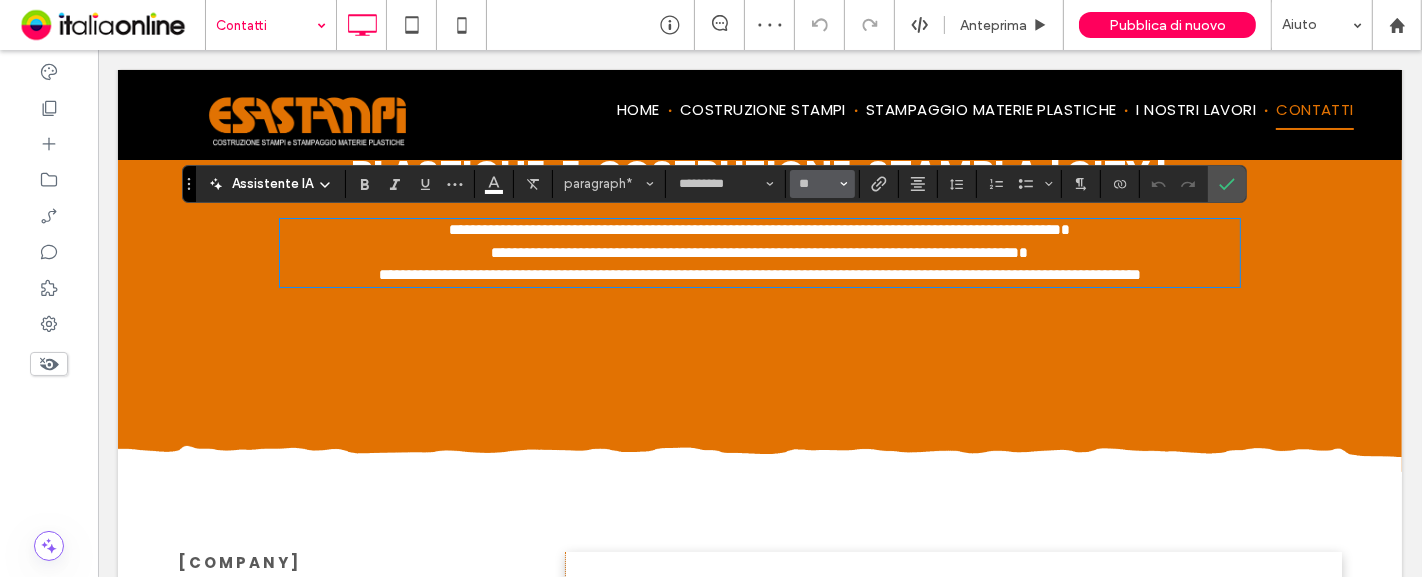 click on "**" at bounding box center (816, 184) 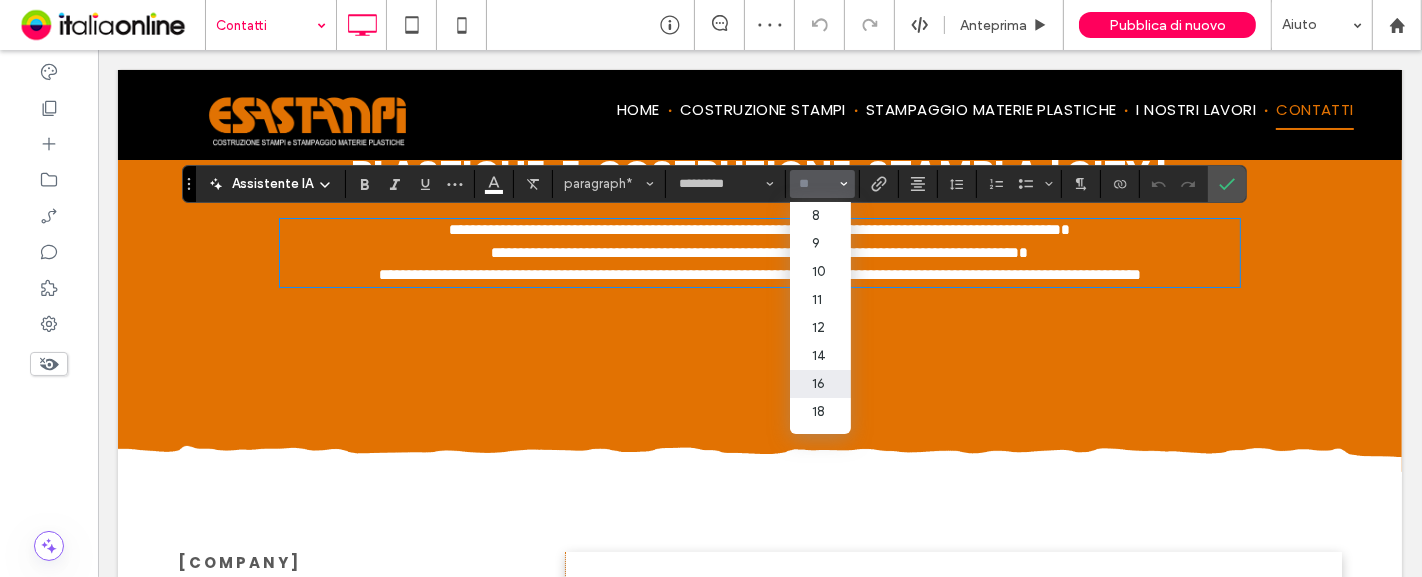 click on "16" at bounding box center [820, 384] 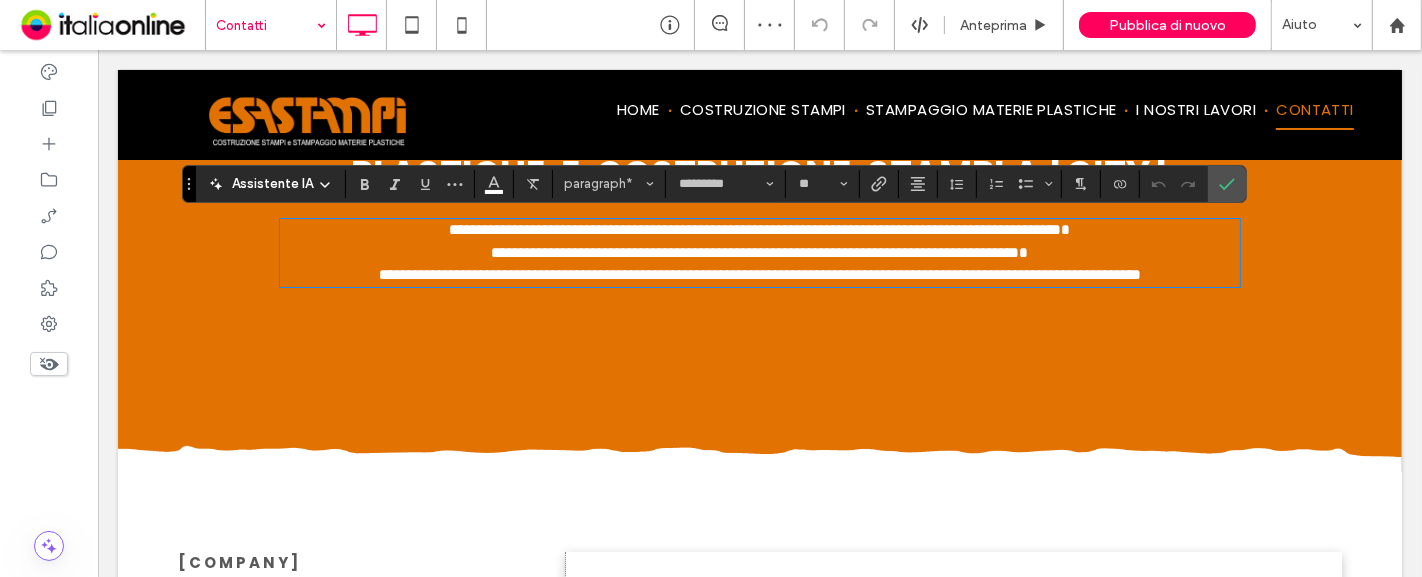 type on "**" 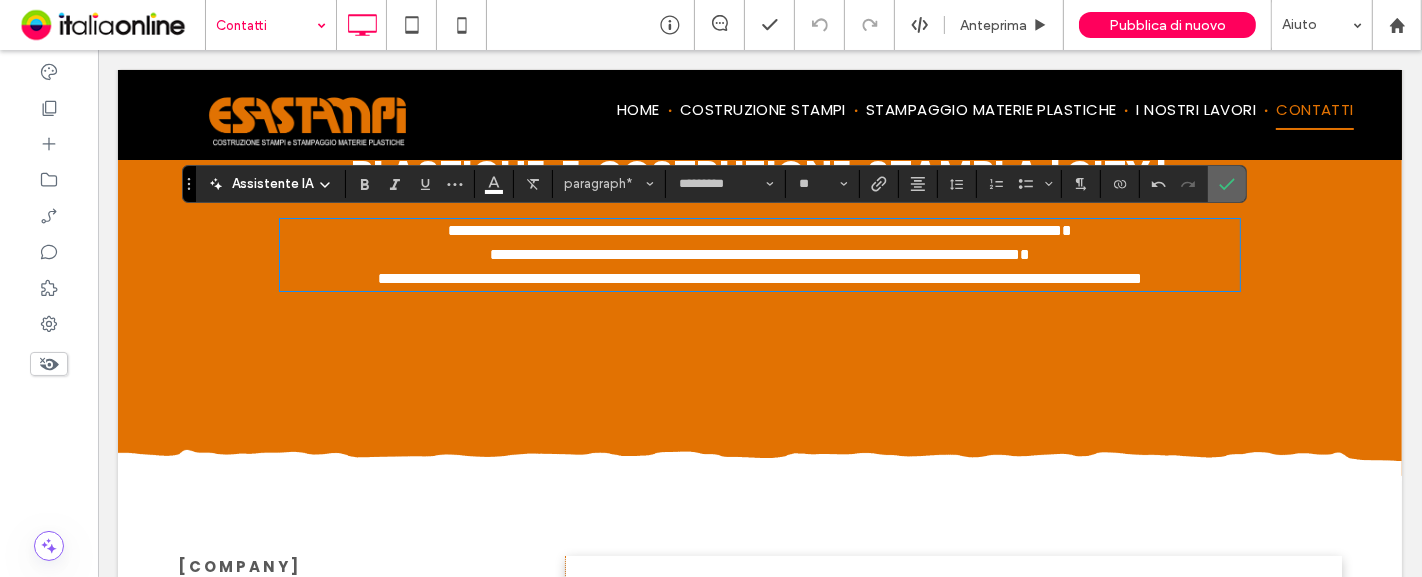 click 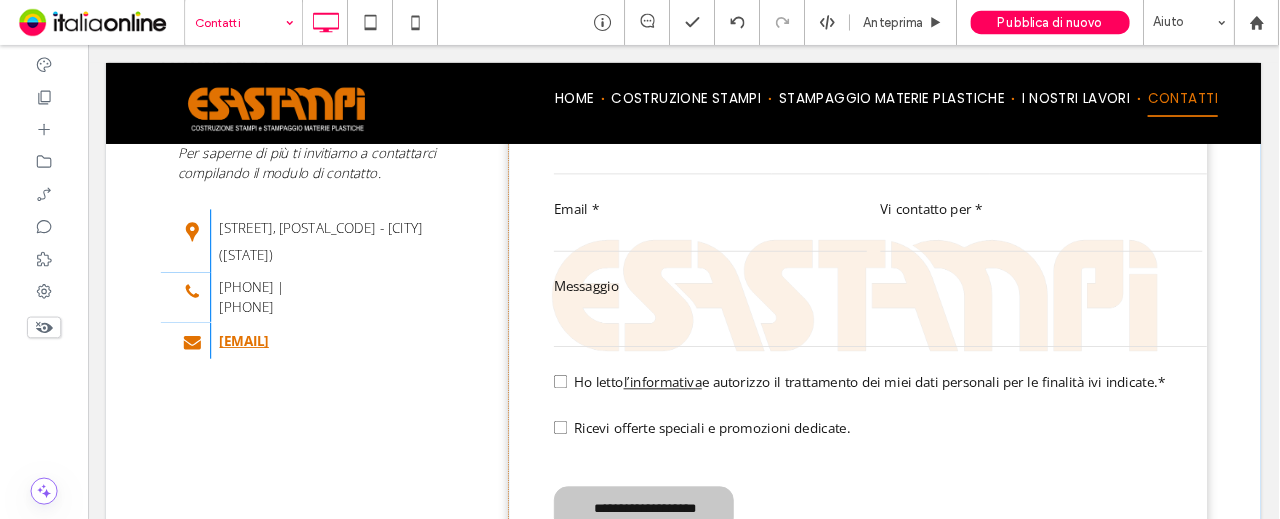 scroll, scrollTop: 666, scrollLeft: 0, axis: vertical 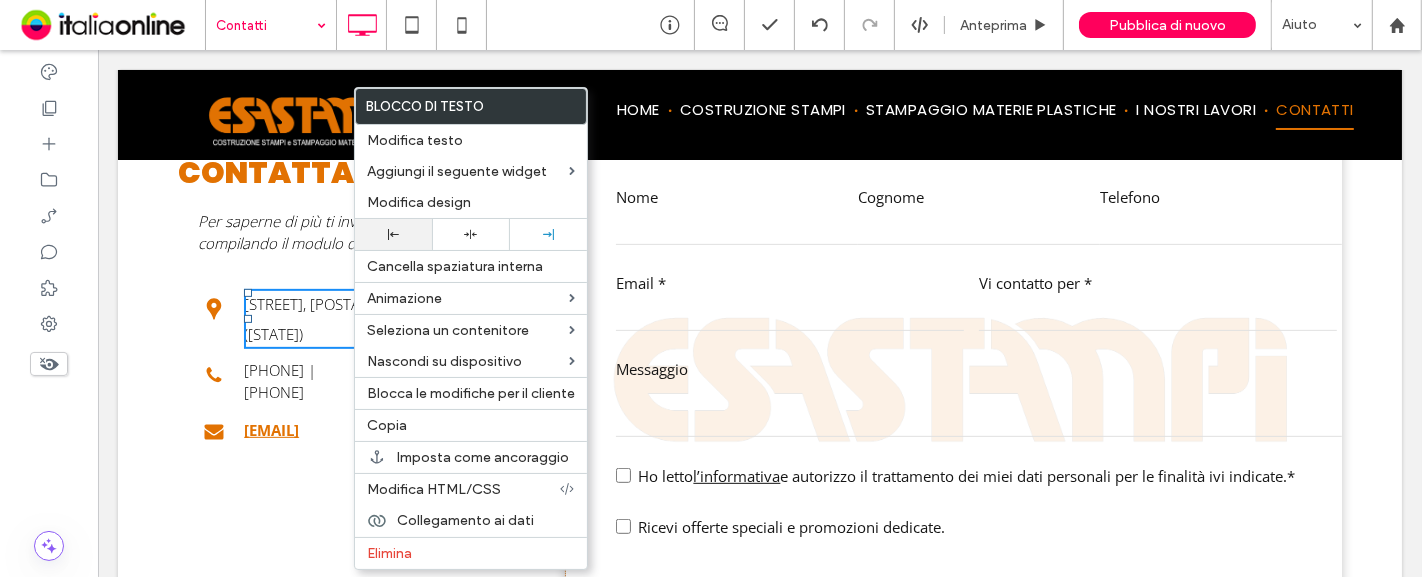 click 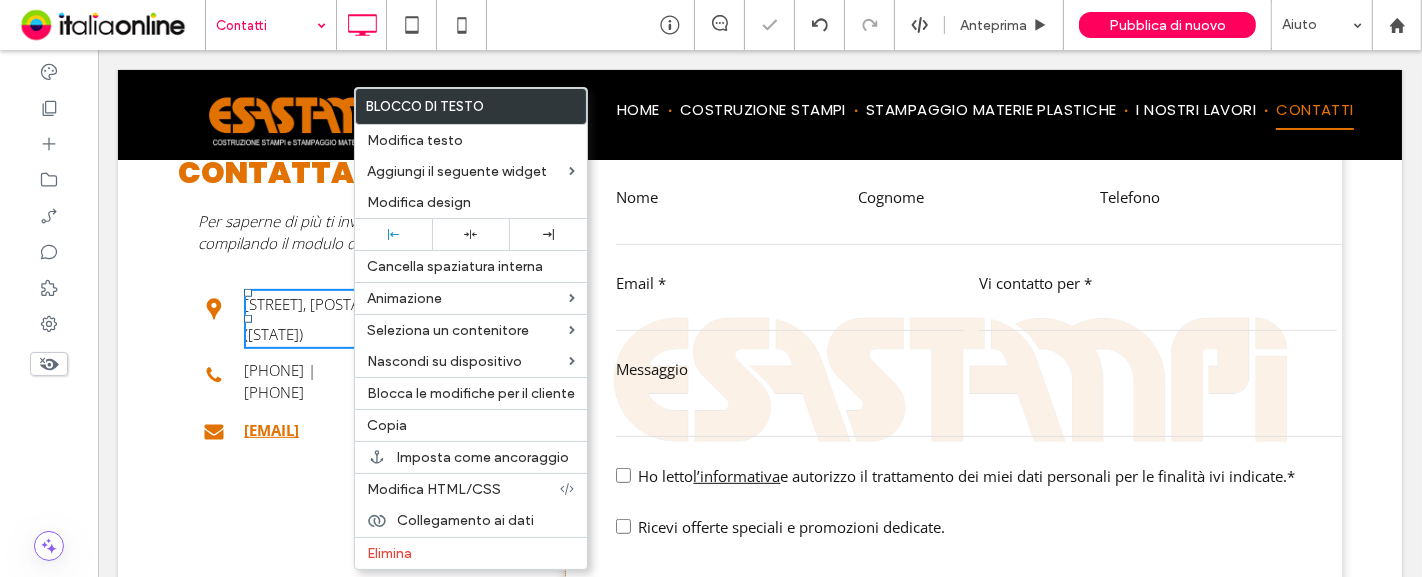click on "Esastampi
Contattaci
Per saperne di più ti invitiamo a contattarci compilando il modulo di contatto.
icona - geolocalizzazione
Click To Paste
Via Oslo 7, 20831 - Seregno (MB) Click To Paste
icona - telefono
Click To Paste
+39 0362 320445 |
+39 0362 320446 Click To Paste
Click To Paste
info@esastampi.it Click To Paste
Click To Paste" at bounding box center [371, 392] 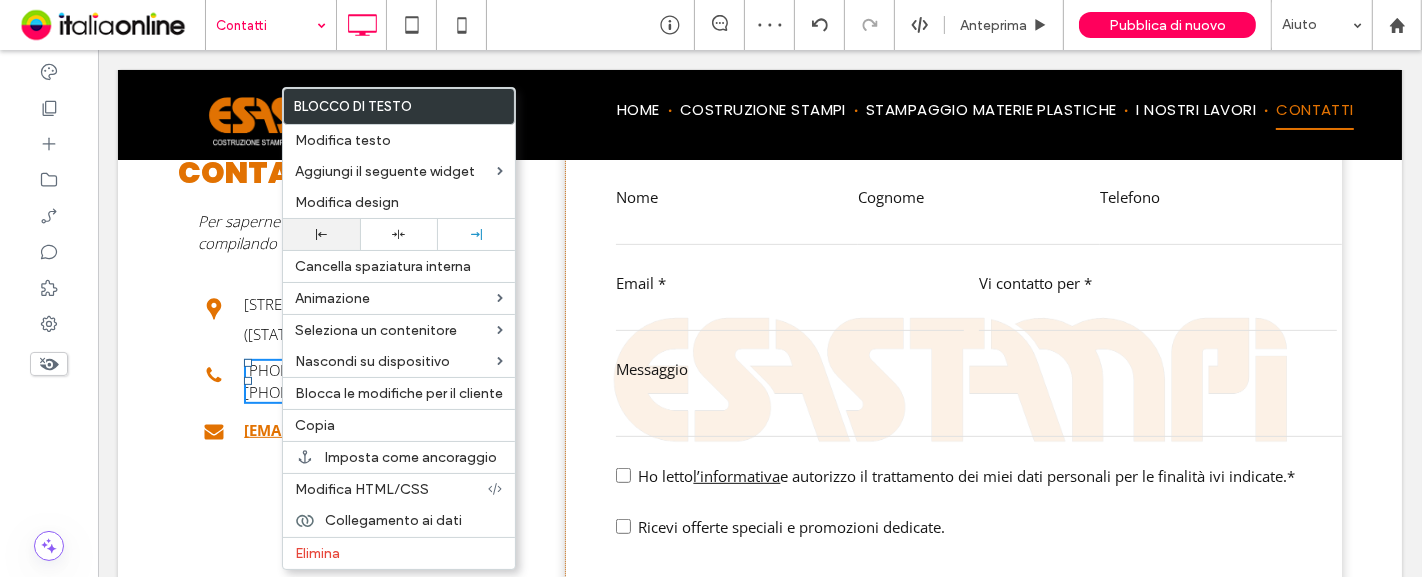 click at bounding box center [321, 234] 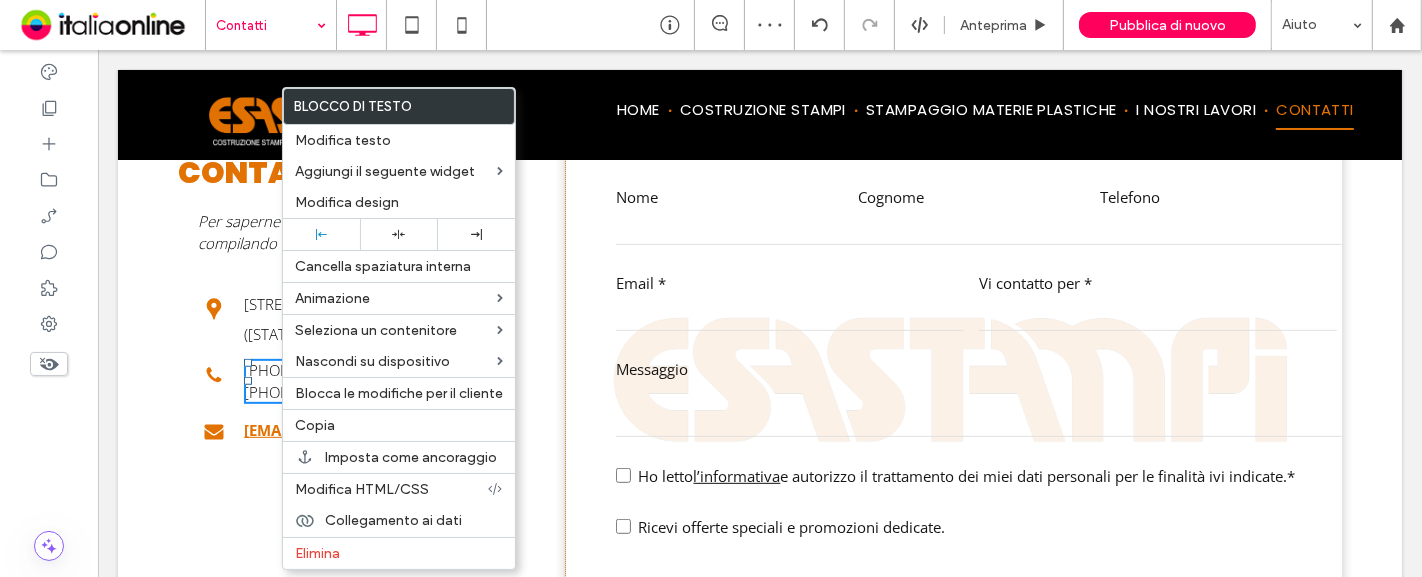 drag, startPoint x: 266, startPoint y: 474, endPoint x: 279, endPoint y: 438, distance: 38.27532 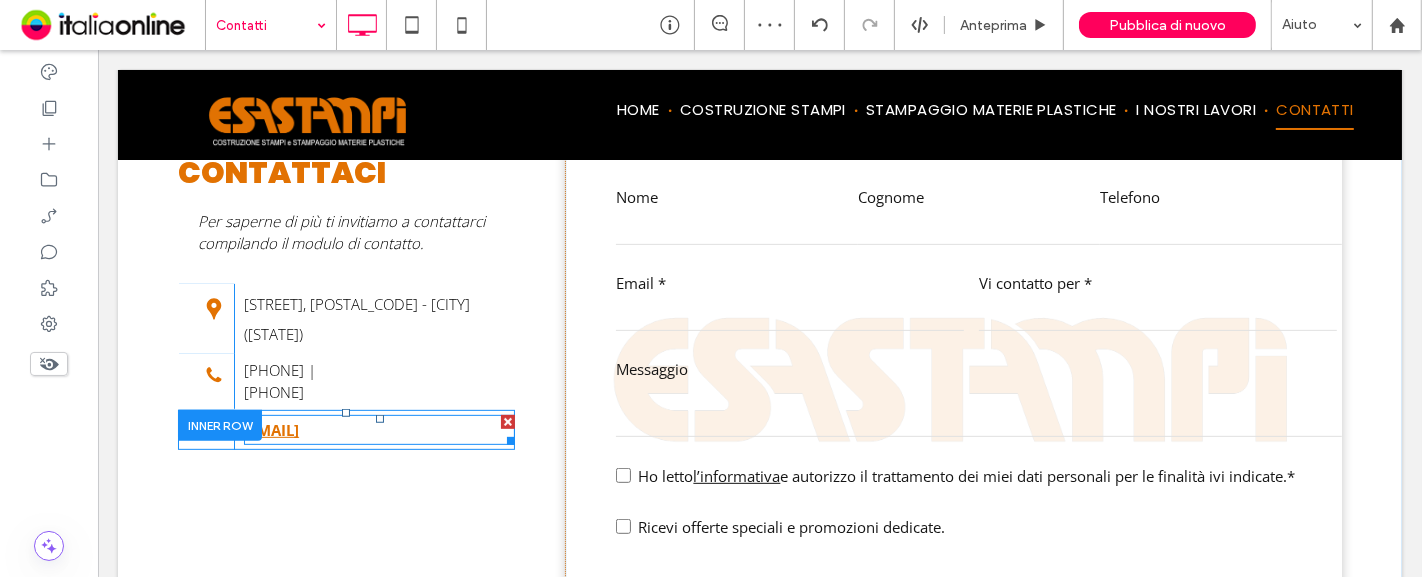 drag, startPoint x: 387, startPoint y: 468, endPoint x: 289, endPoint y: 418, distance: 110.01818 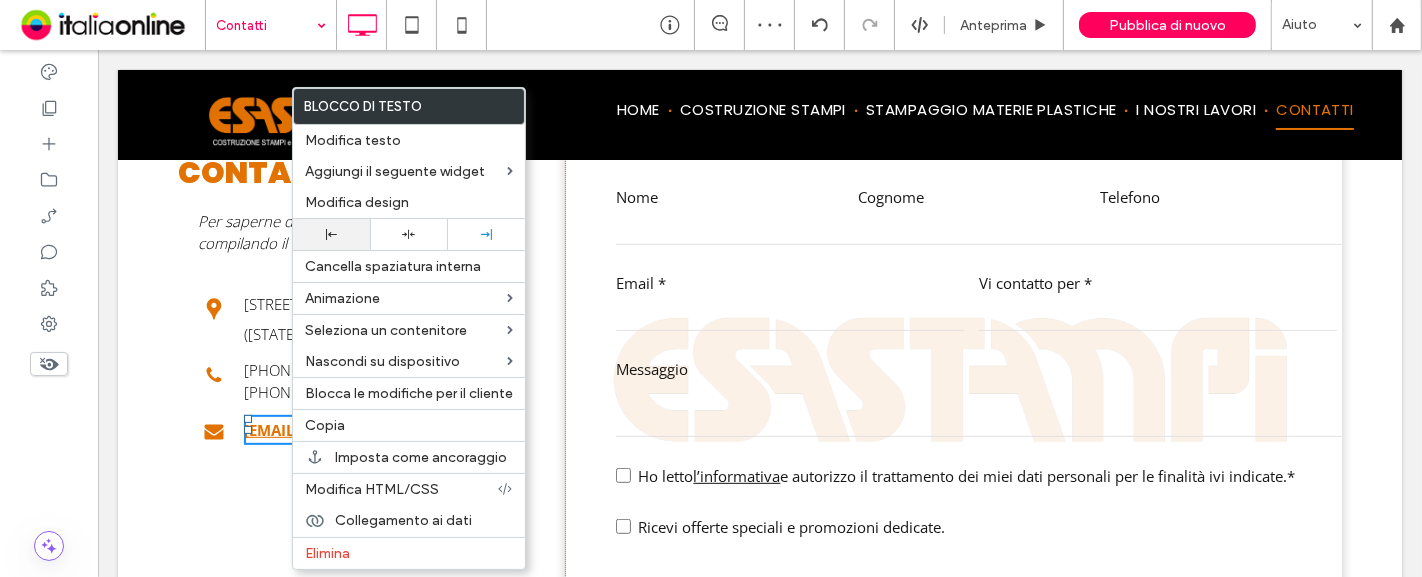 click at bounding box center (331, 234) 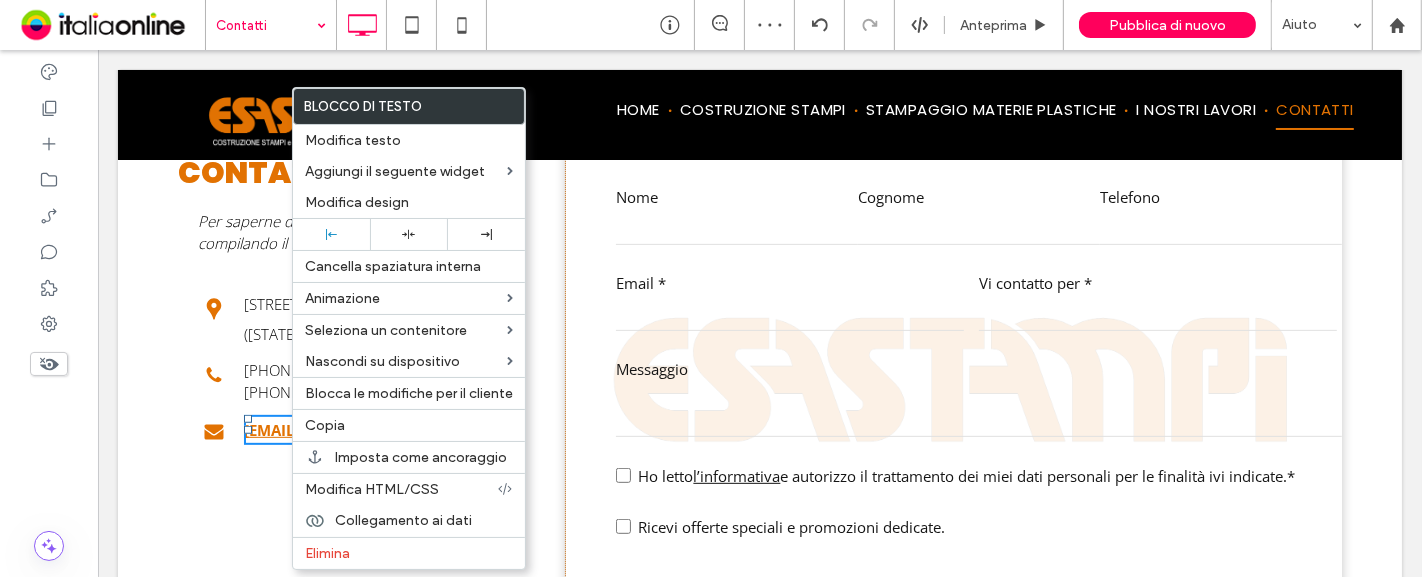 drag, startPoint x: 388, startPoint y: 355, endPoint x: 289, endPoint y: 305, distance: 110.909874 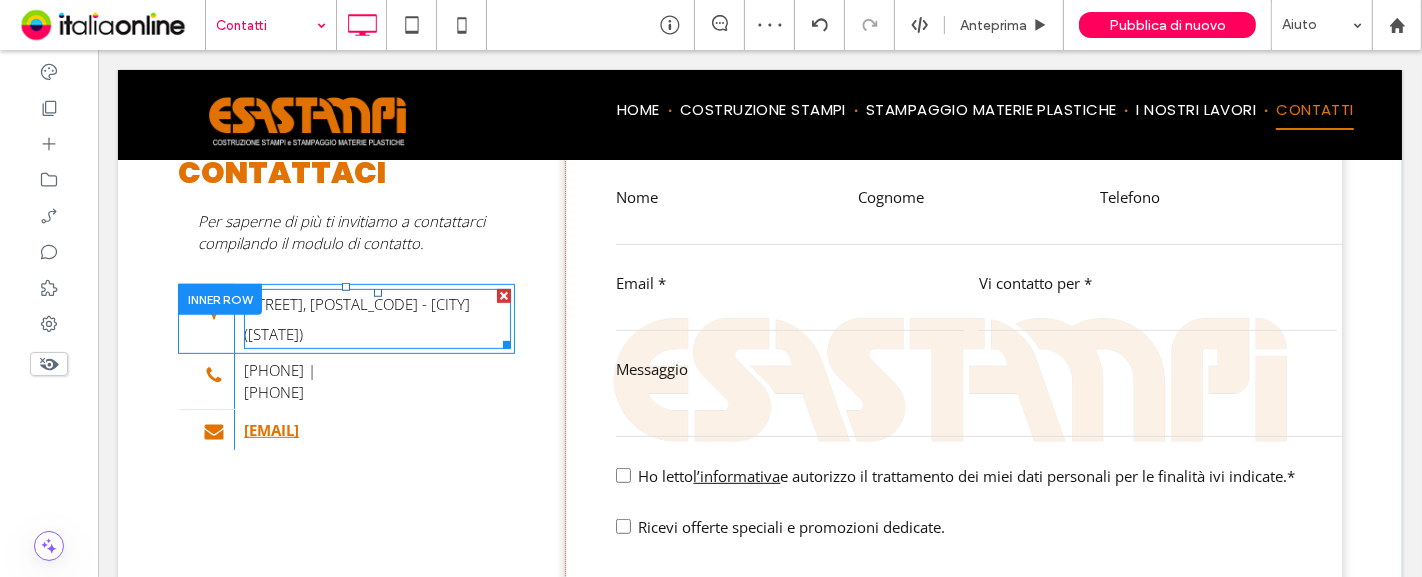 click on "Via Oslo 7, 20831 - Seregno (MB)" at bounding box center (356, 319) 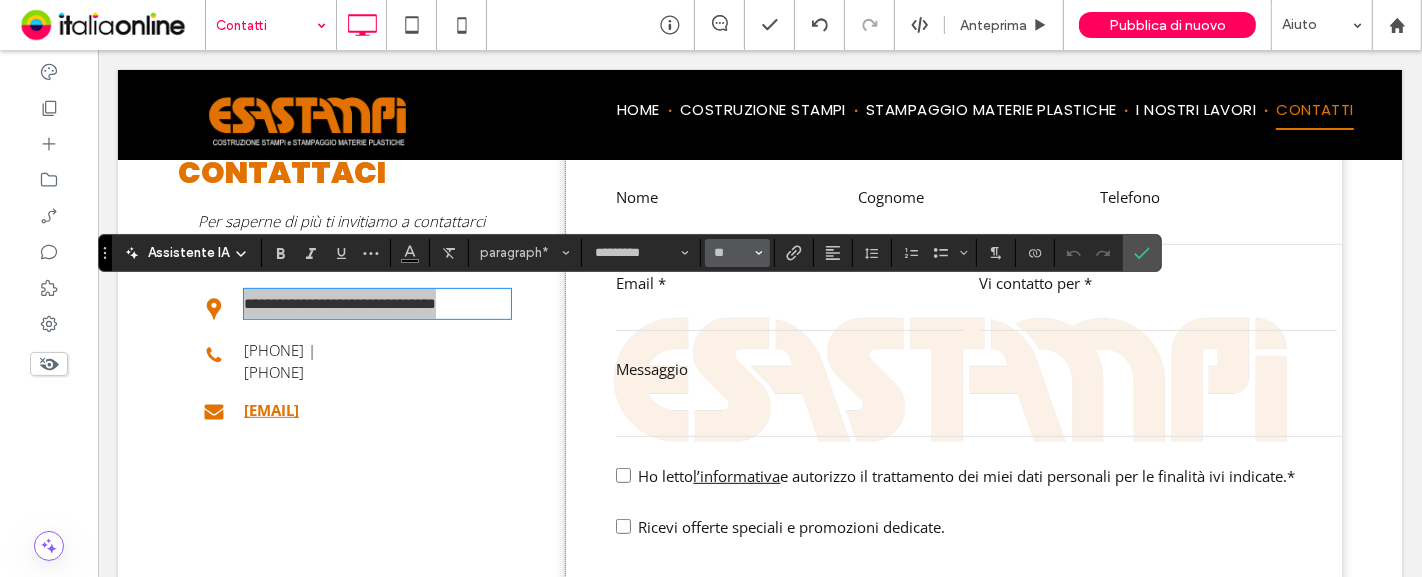 click on "**" at bounding box center (737, 253) 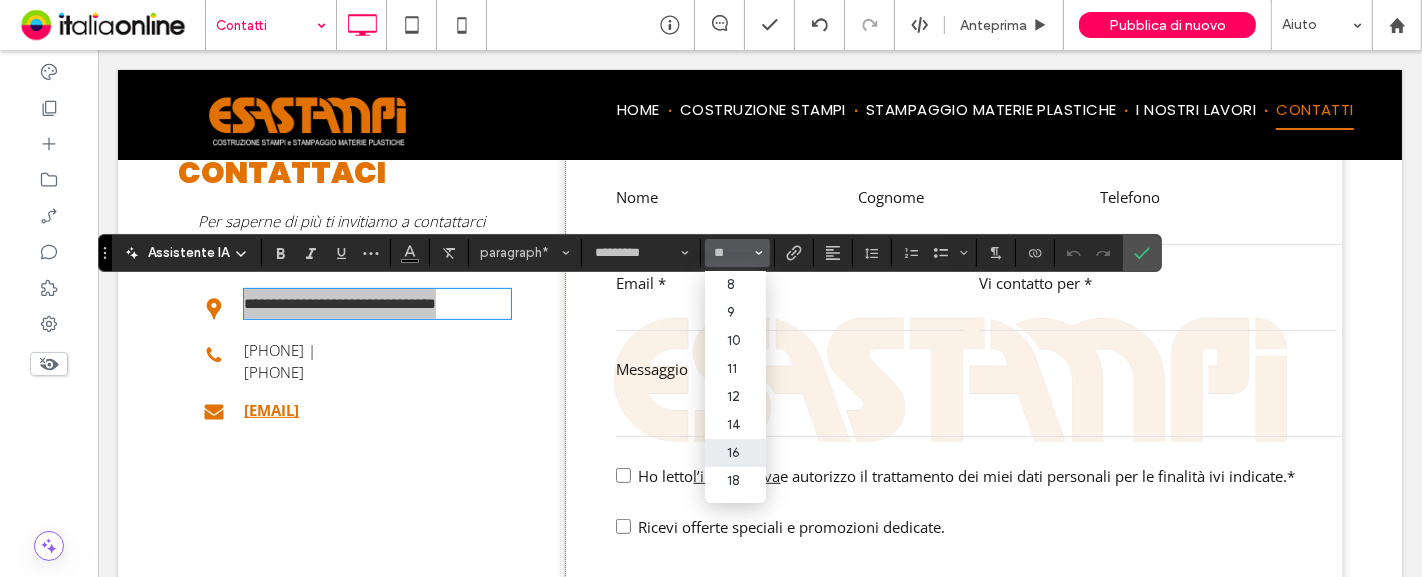click on "16" at bounding box center (735, 453) 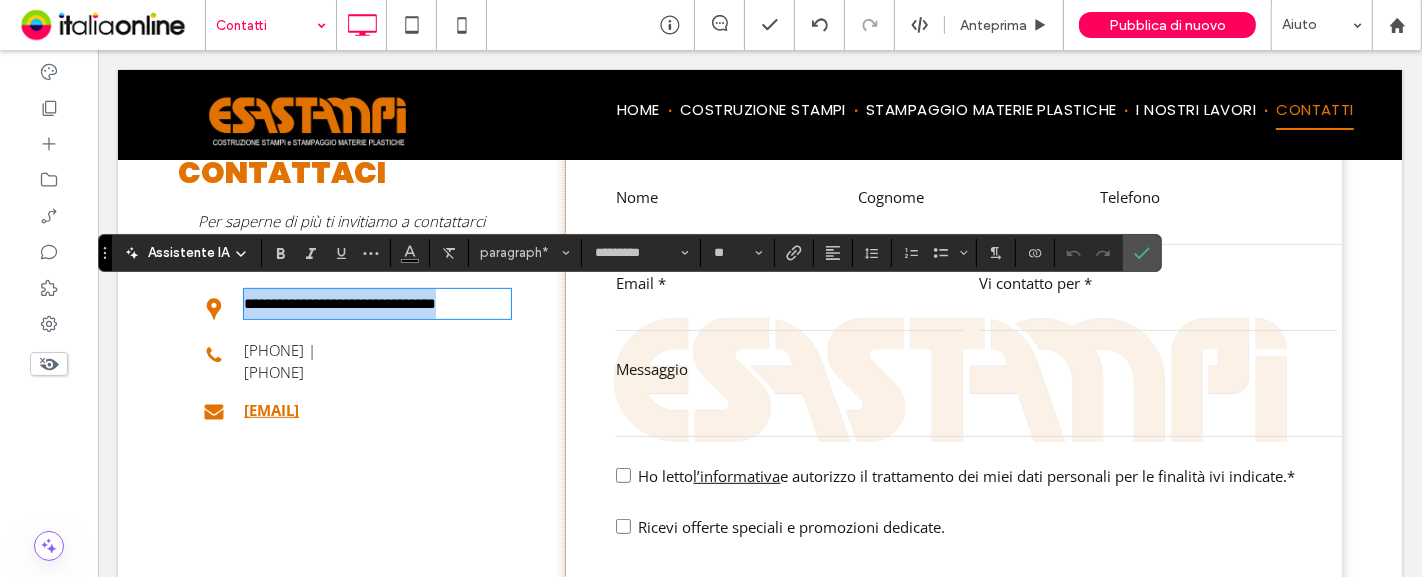 type on "**" 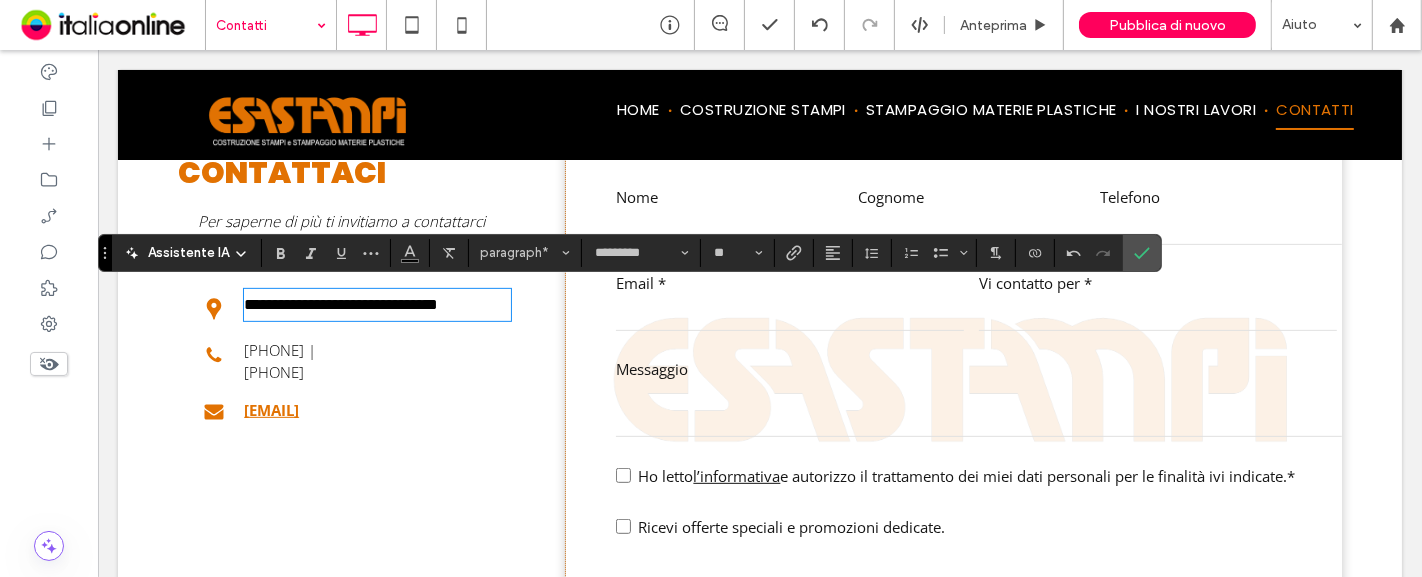click on "+39 0362 320446" at bounding box center (376, 372) 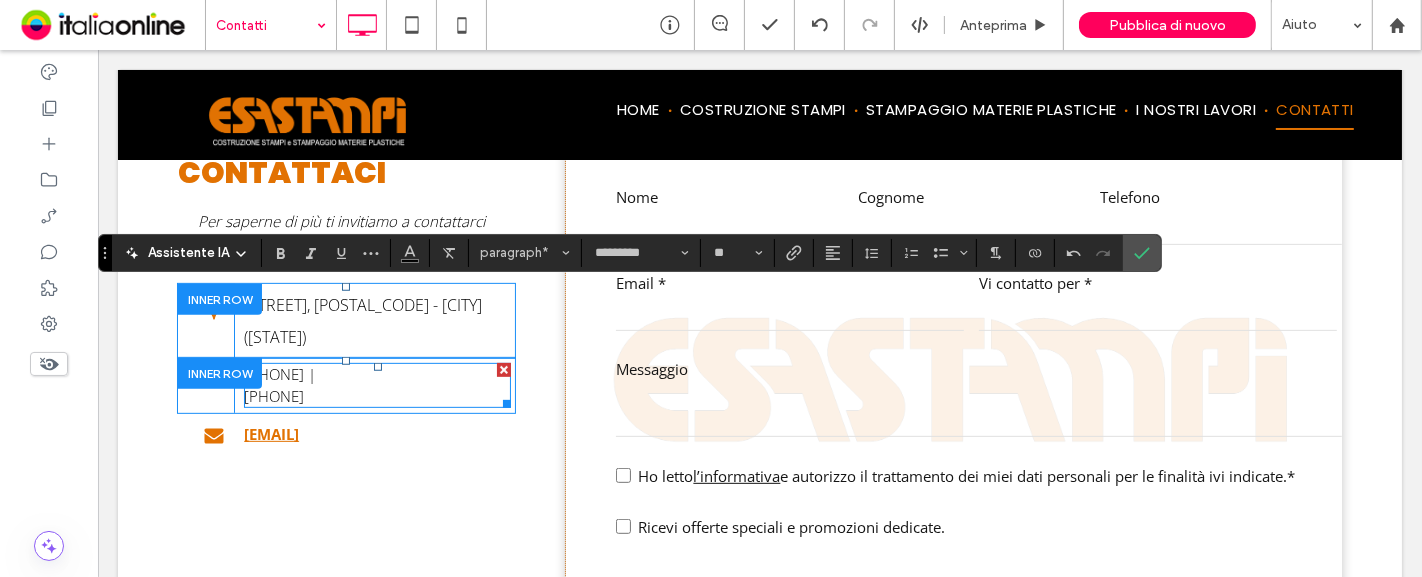 click on "+39 0362 320446" at bounding box center [376, 396] 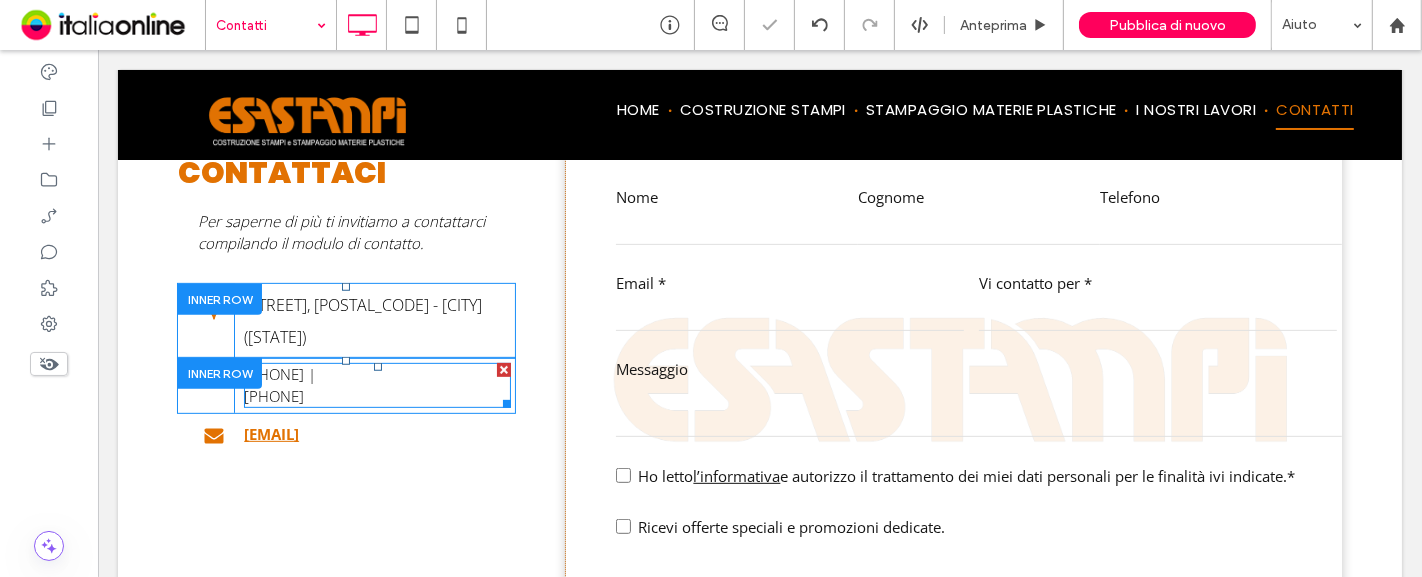 type on "*********" 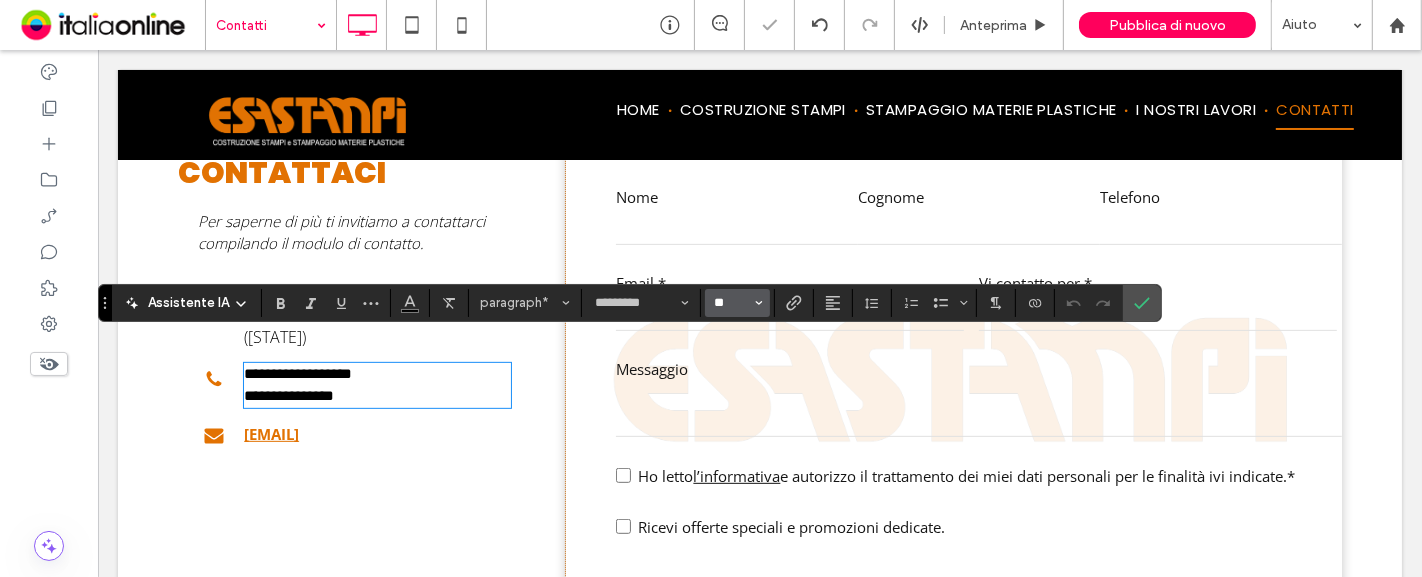 click on "**" at bounding box center [731, 303] 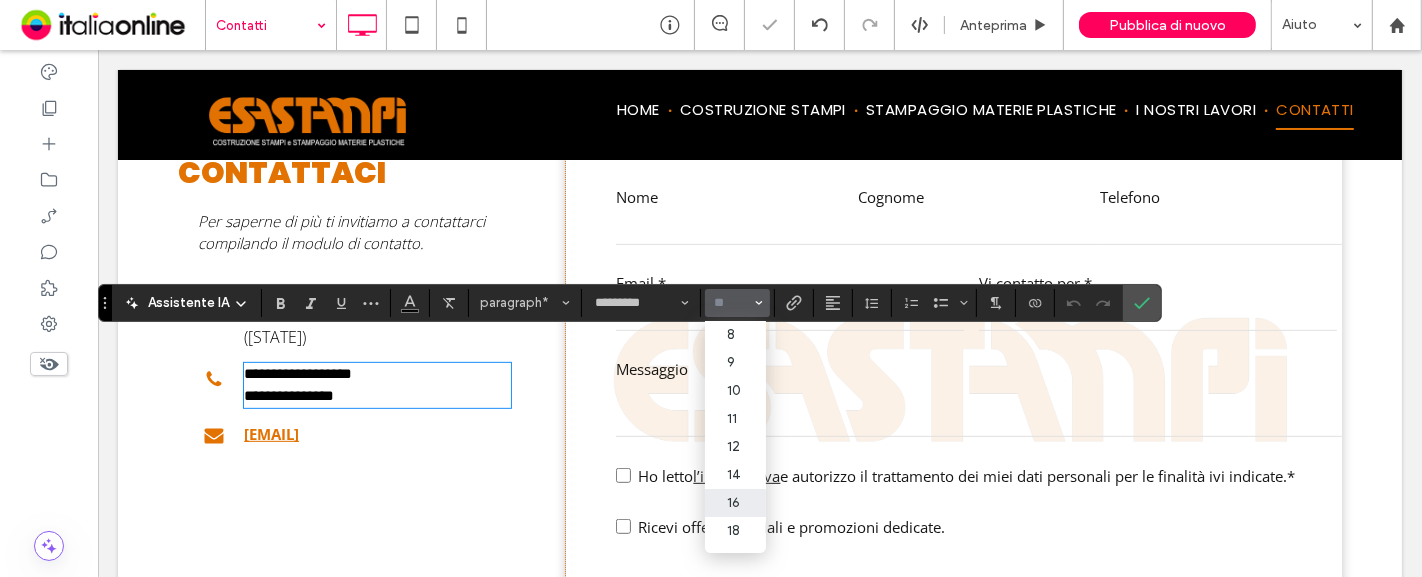 click on "16" at bounding box center (735, 503) 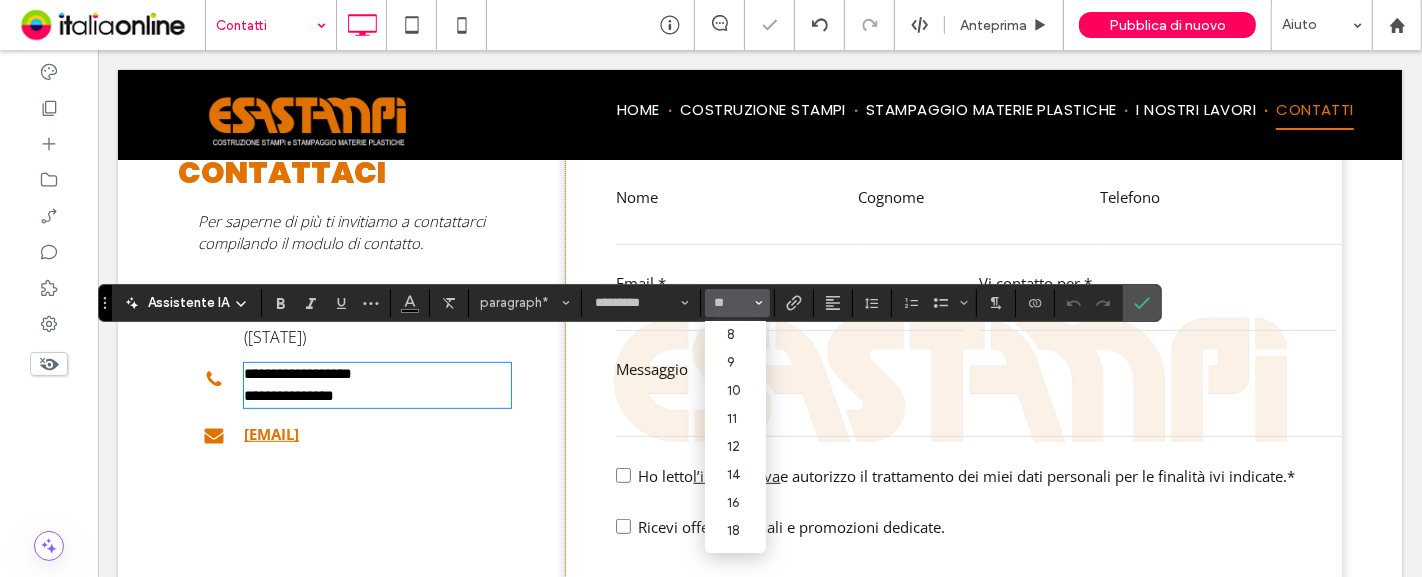type on "**" 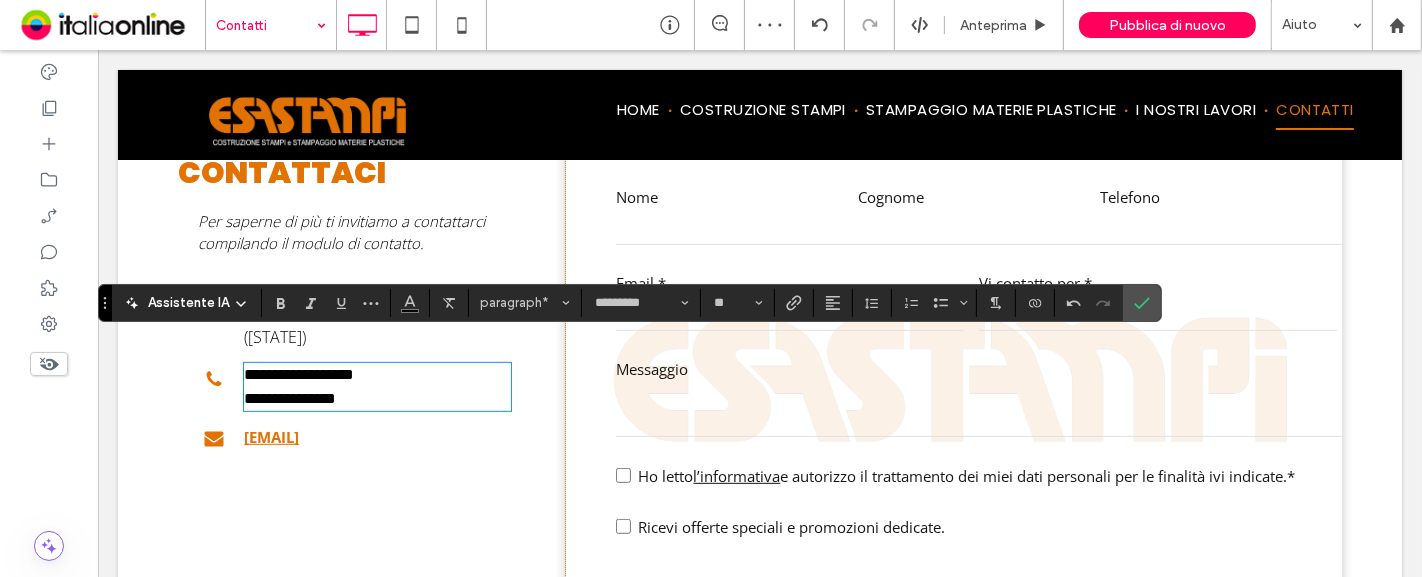 click on "info@esastampi.it" at bounding box center (270, 437) 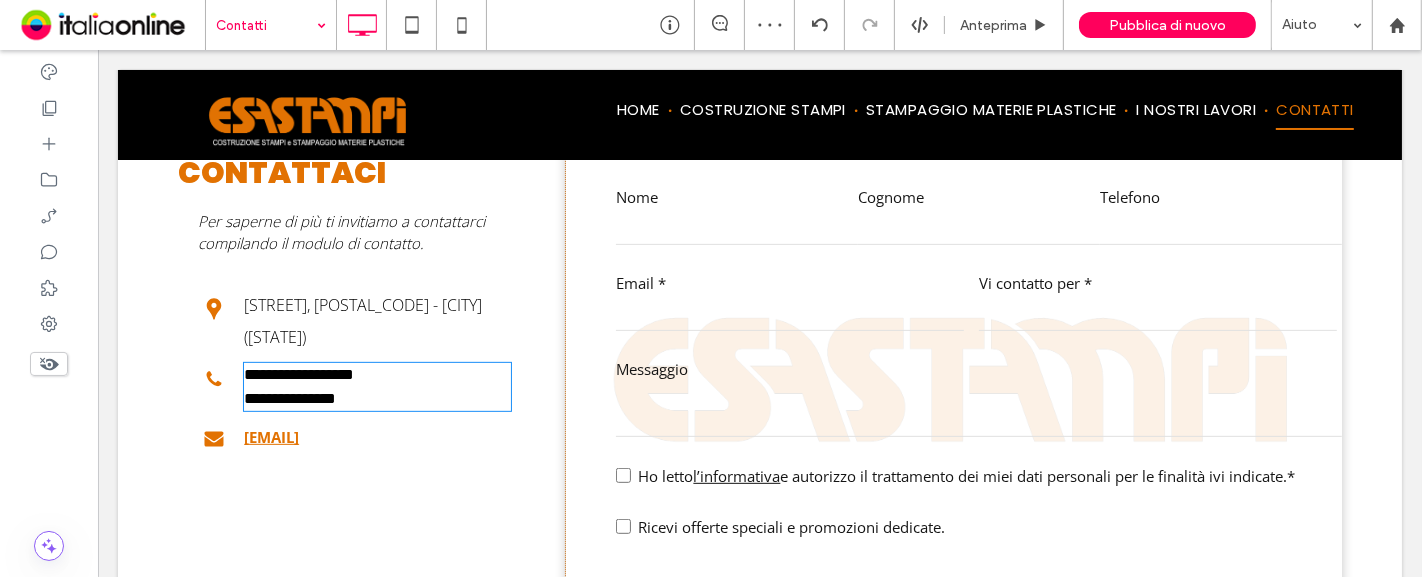 click on "info@esastampi.it" at bounding box center [270, 437] 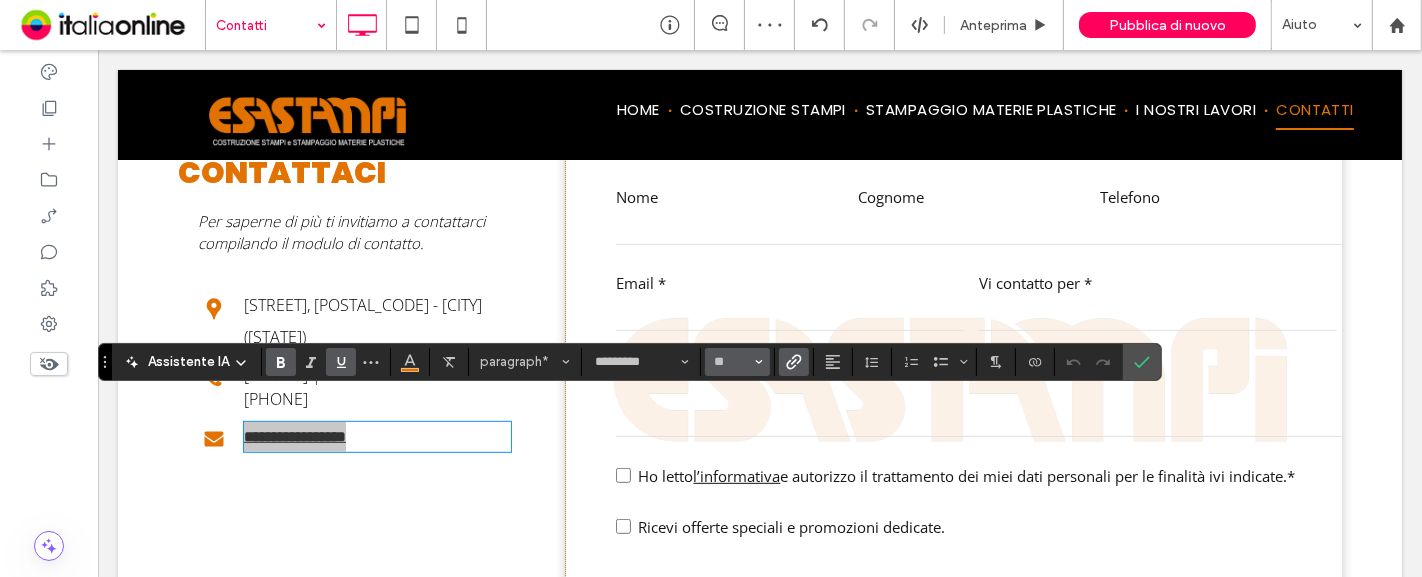 click on "**" at bounding box center [731, 362] 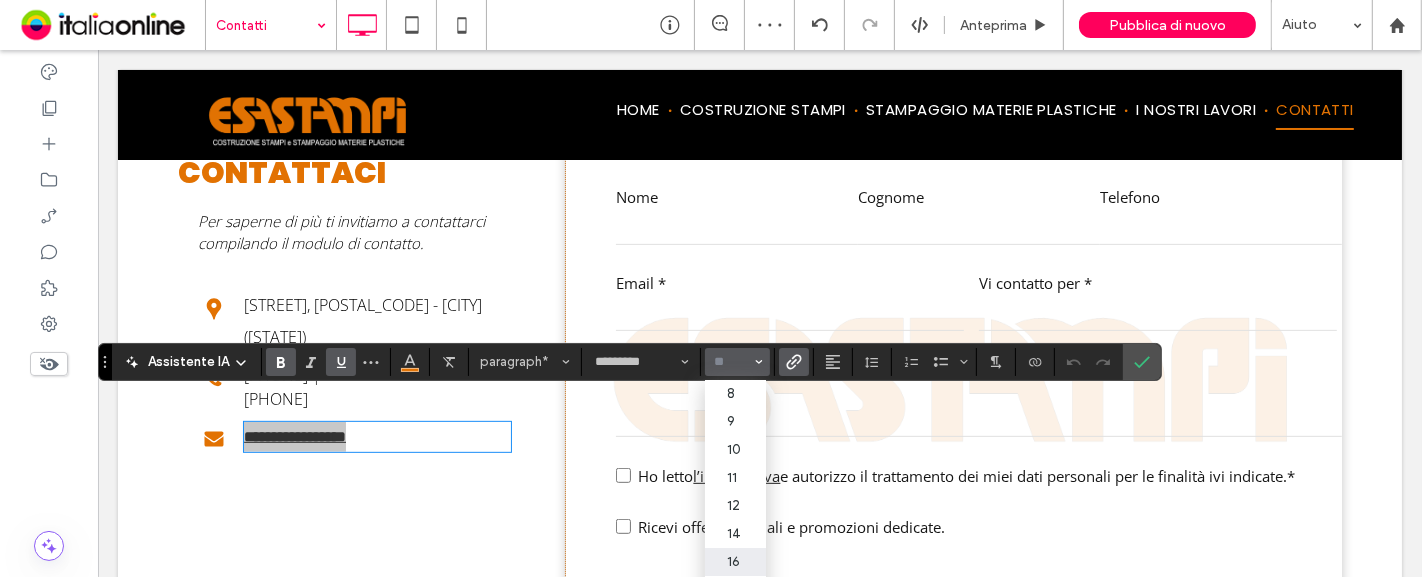 click on "16" at bounding box center [735, 562] 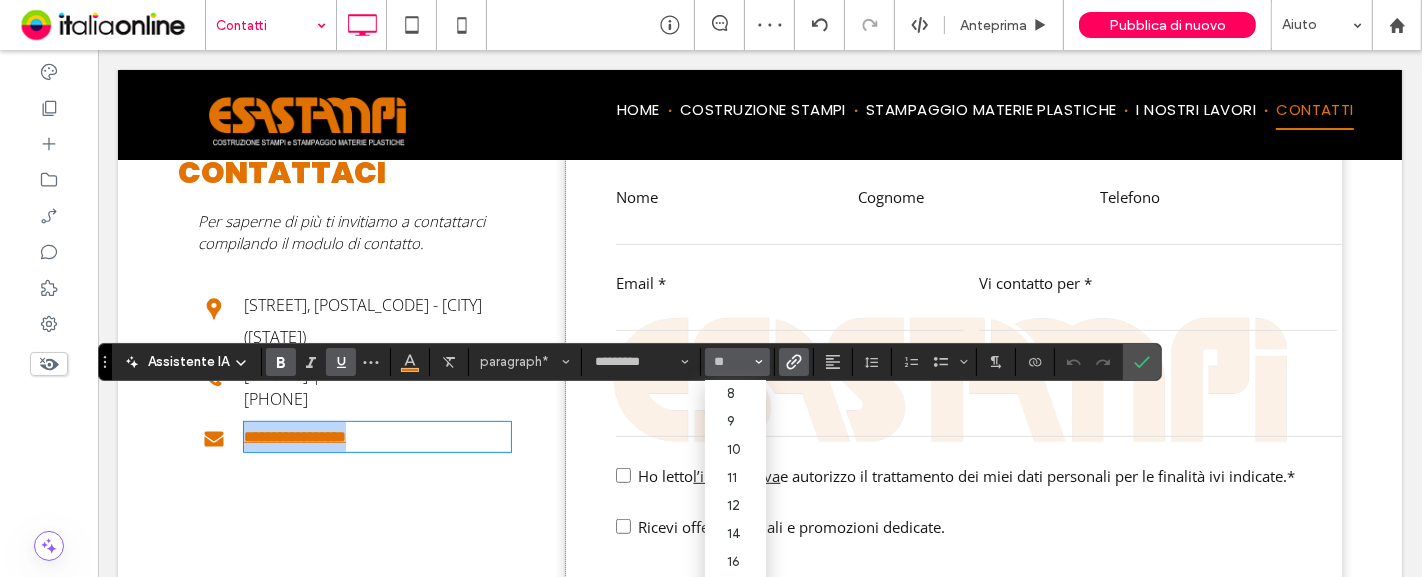 type on "**" 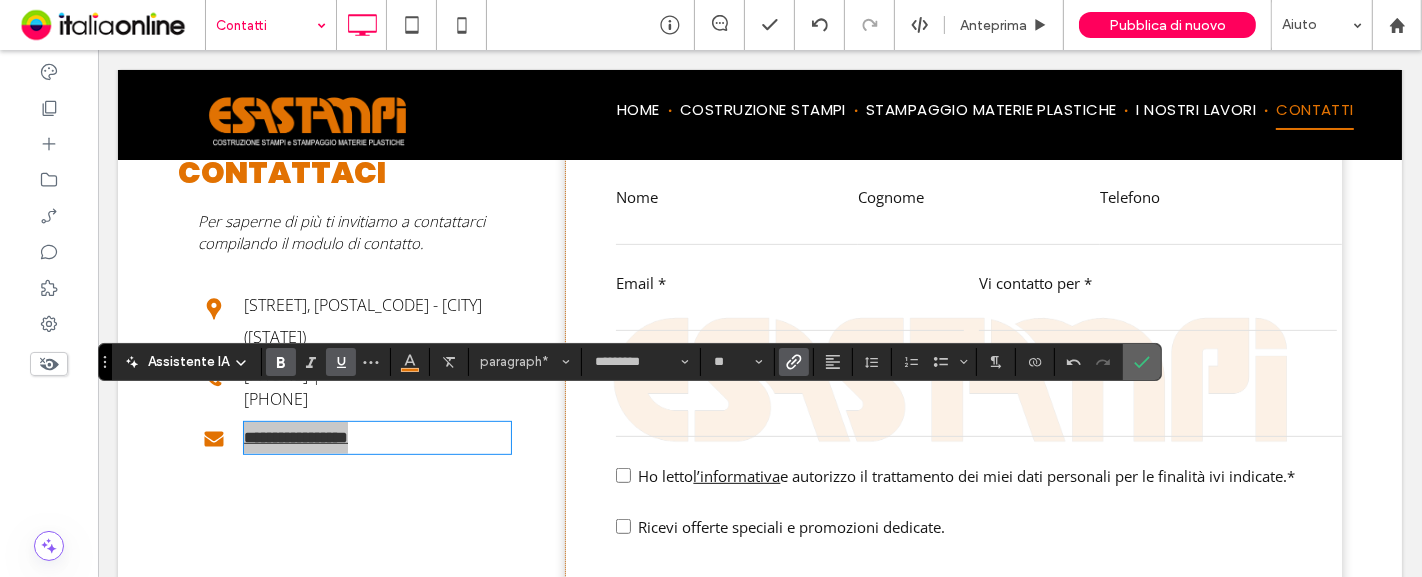 click at bounding box center (1142, 362) 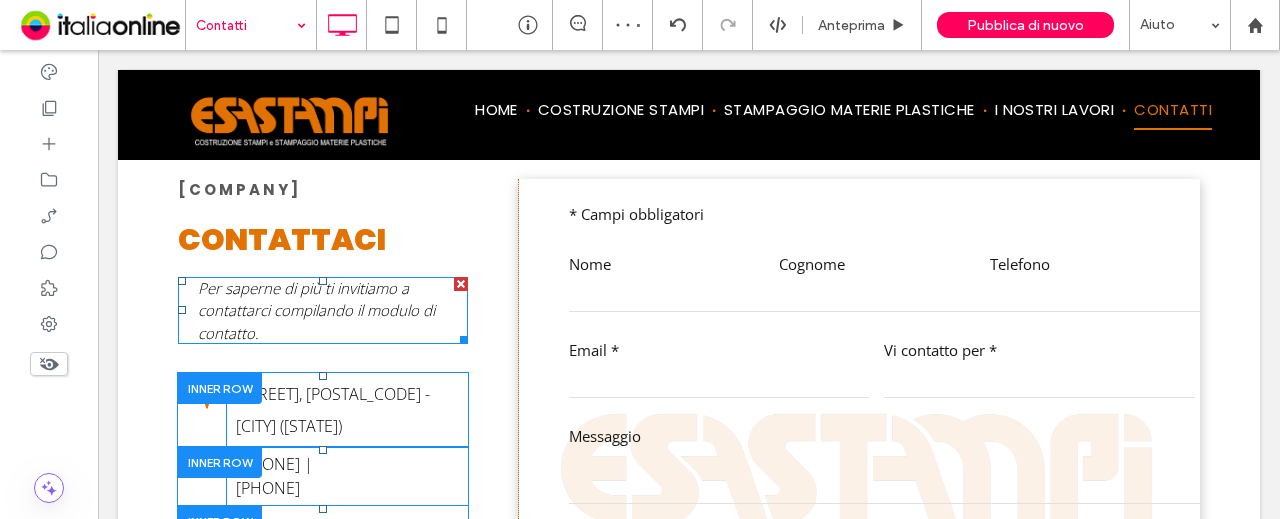 scroll, scrollTop: 466, scrollLeft: 0, axis: vertical 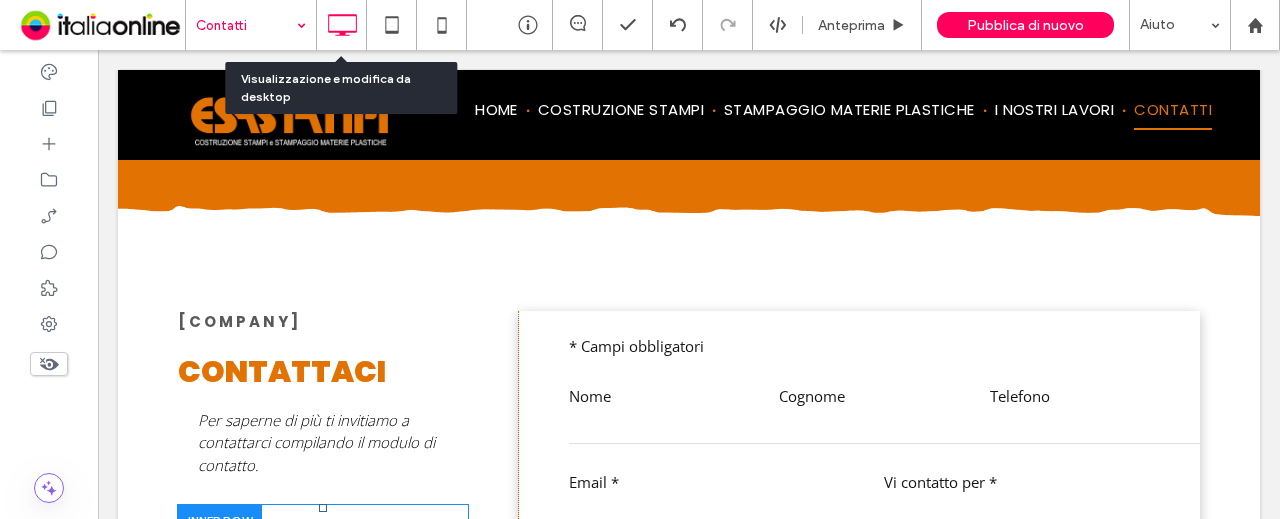 click at bounding box center [246, 25] 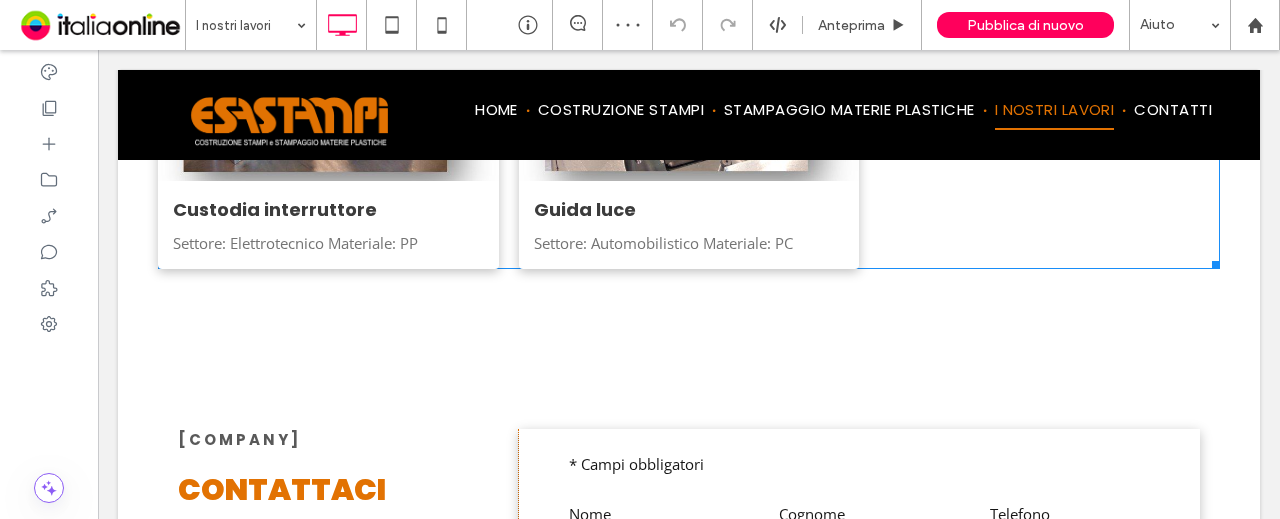 scroll, scrollTop: 1100, scrollLeft: 0, axis: vertical 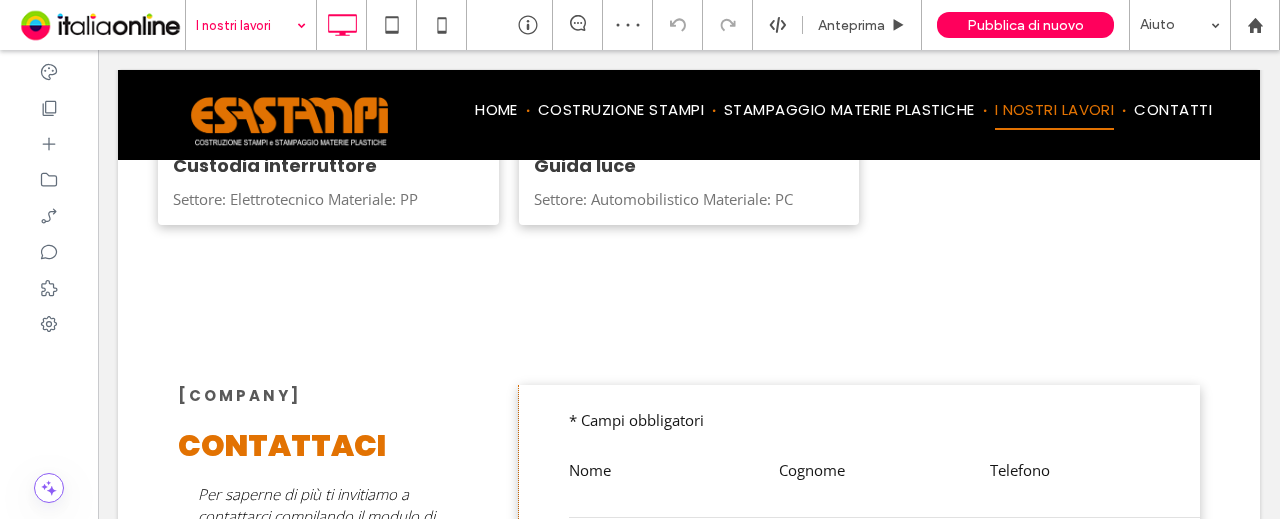 click at bounding box center (246, 25) 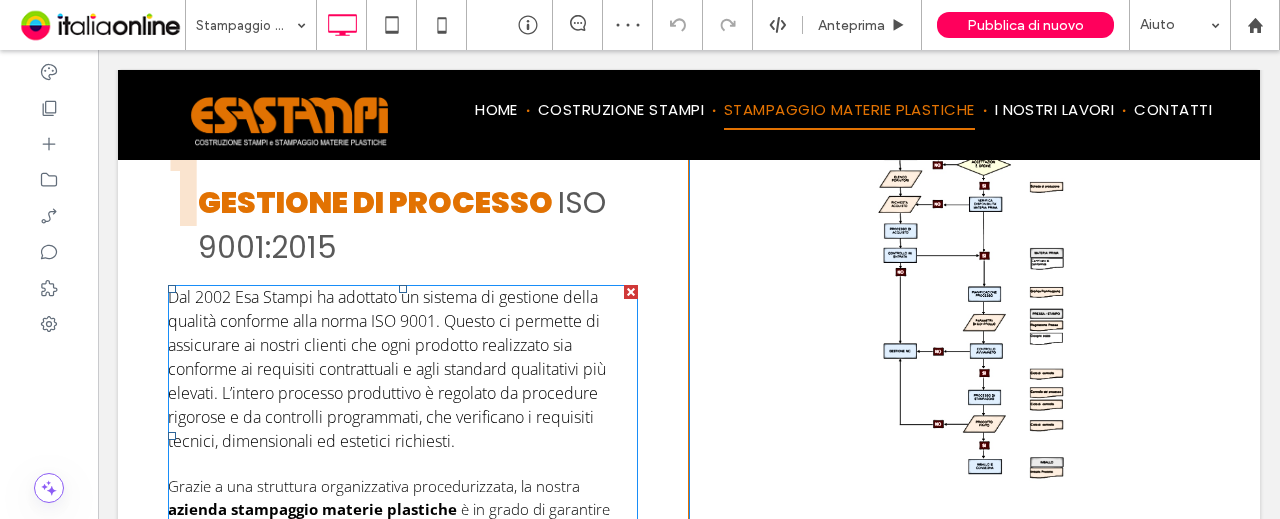 click on "Dal 2002 Esa Stampi ha adottato un sistema di gestione della qualità conforme alla norma ISO 9001. Questo ci permette di assicurare ai nostri clienti che ogni prodotto realizzato sia conforme ai requisiti contrattuali e agli standard qualitativi più elevati. L’intero processo produttivo è regolato da procedure rigorose e da controlli programmati, che verificano i requisiti tecnici, dimensionali ed estetici richiesti." at bounding box center [387, 369] 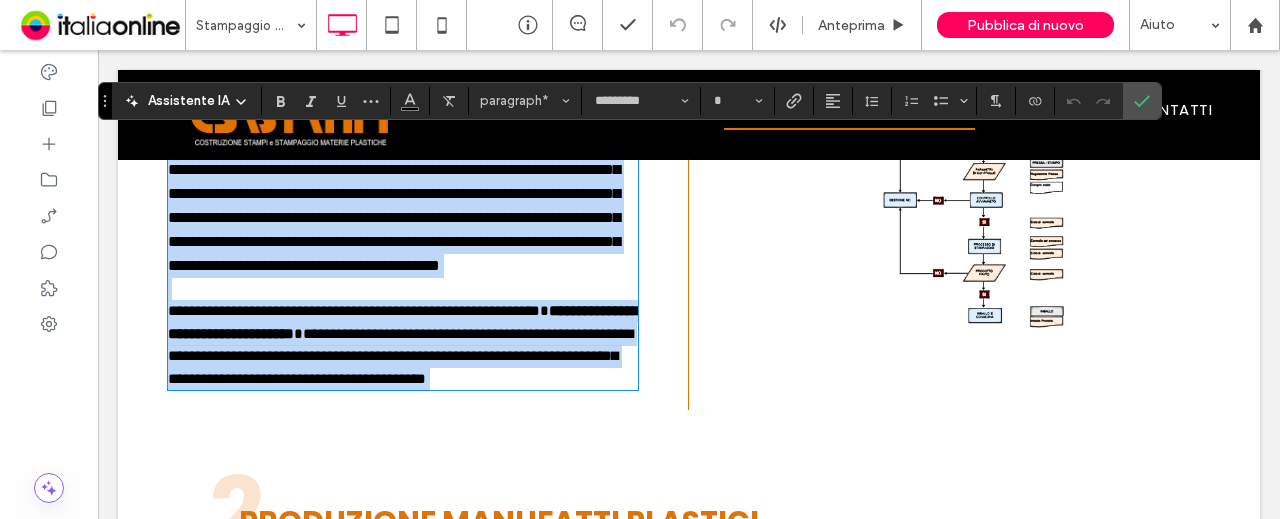 scroll, scrollTop: 1051, scrollLeft: 0, axis: vertical 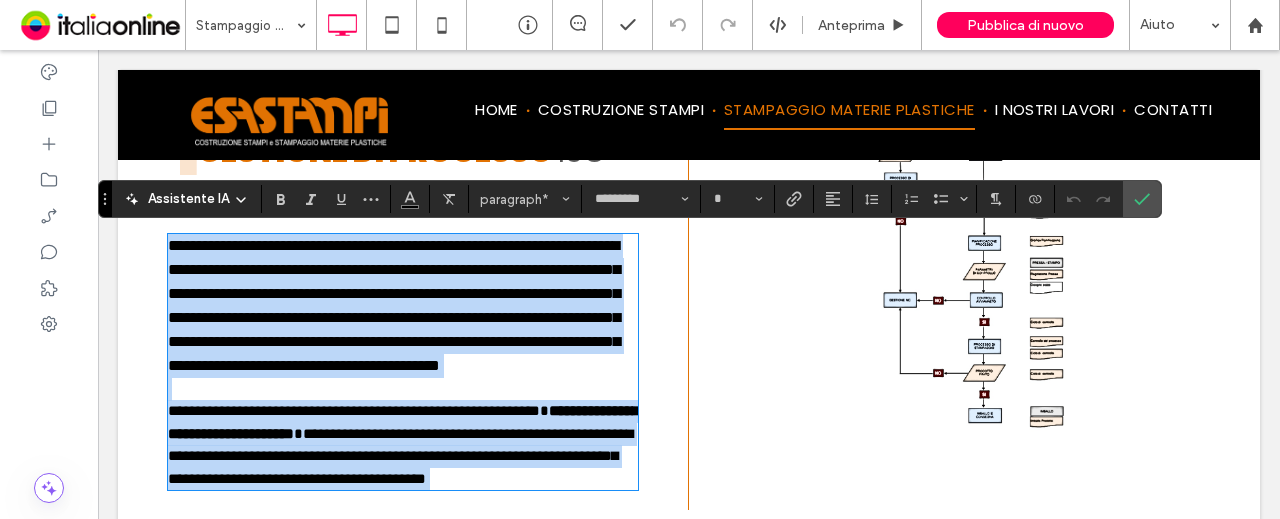 click on "**********" at bounding box center [394, 305] 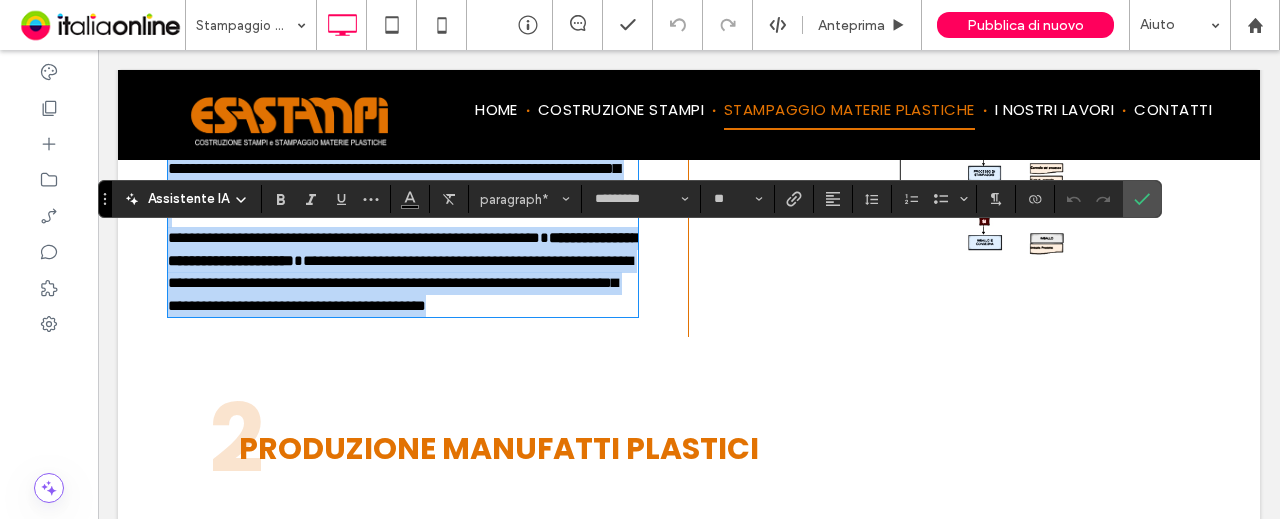 type on "*" 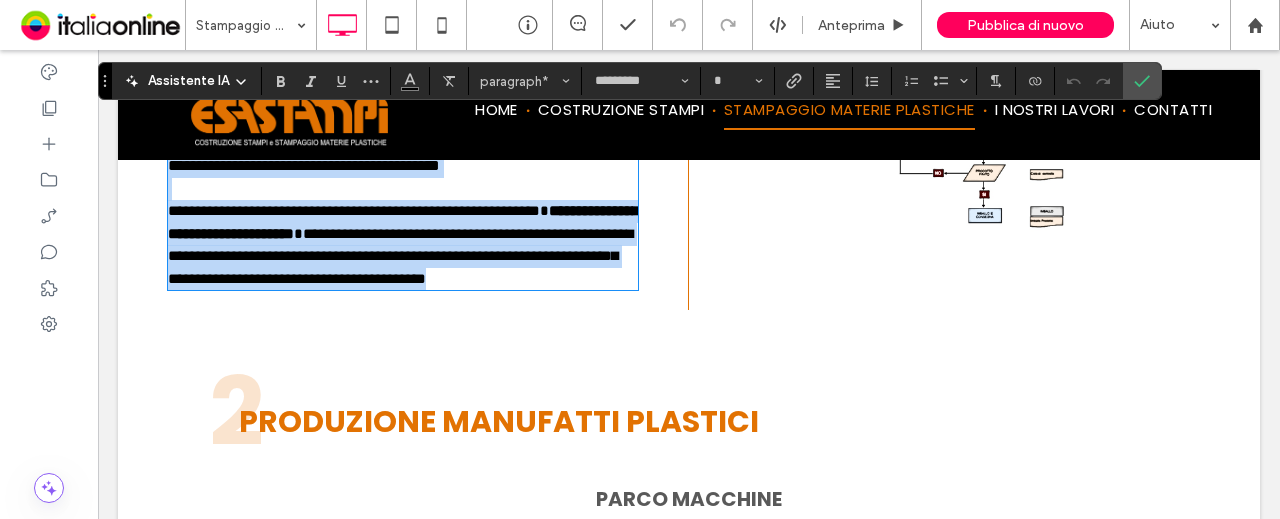 drag, startPoint x: 170, startPoint y: 247, endPoint x: 468, endPoint y: 393, distance: 331.84332 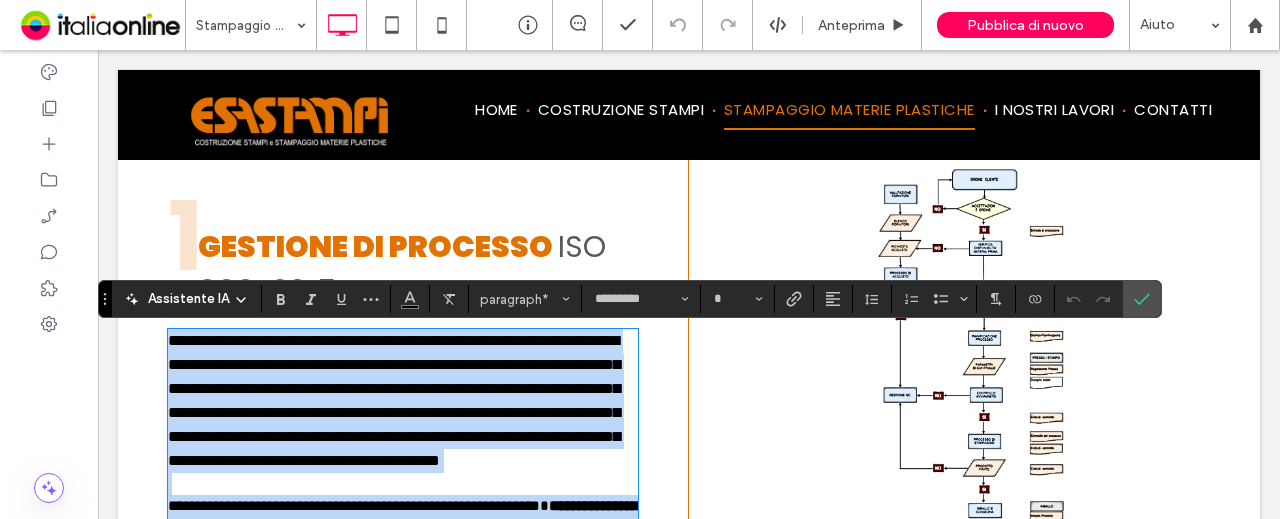 scroll, scrollTop: 951, scrollLeft: 0, axis: vertical 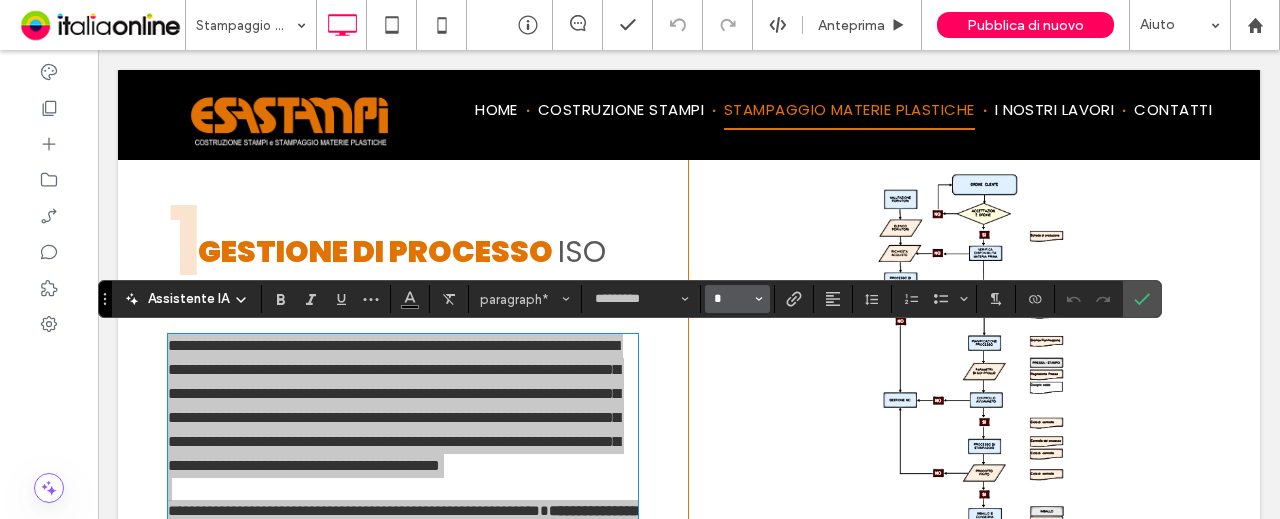 click on "*" at bounding box center [731, 299] 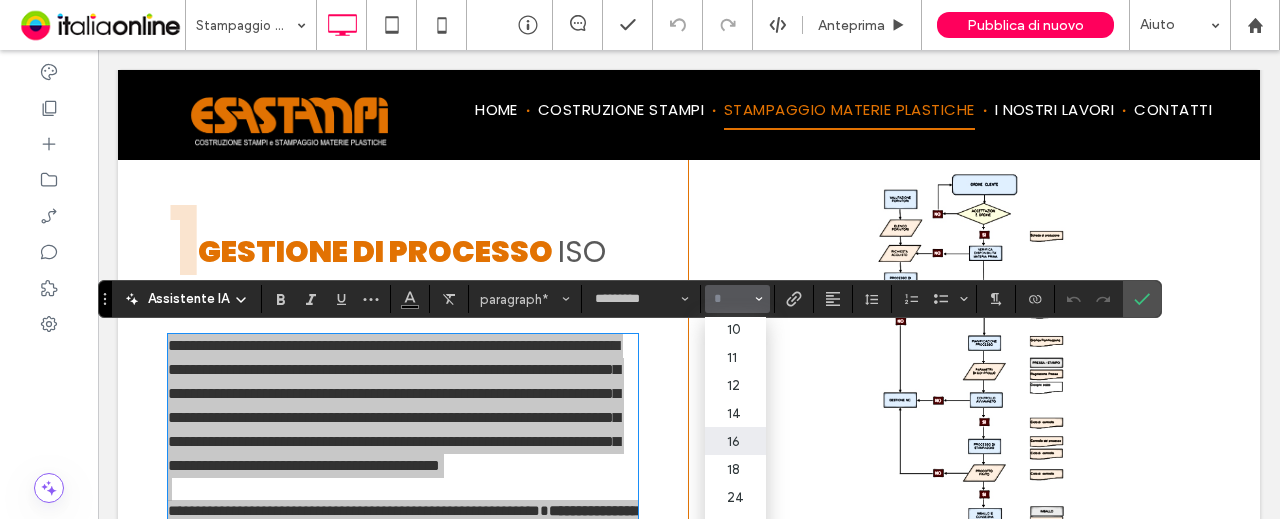scroll, scrollTop: 100, scrollLeft: 0, axis: vertical 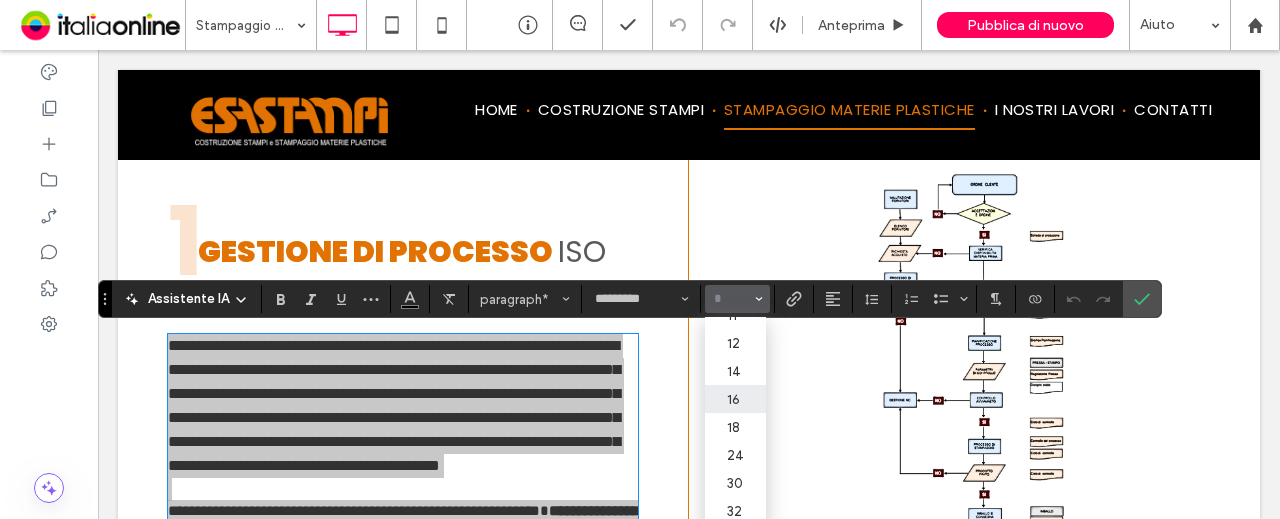 click on "16" at bounding box center (735, 399) 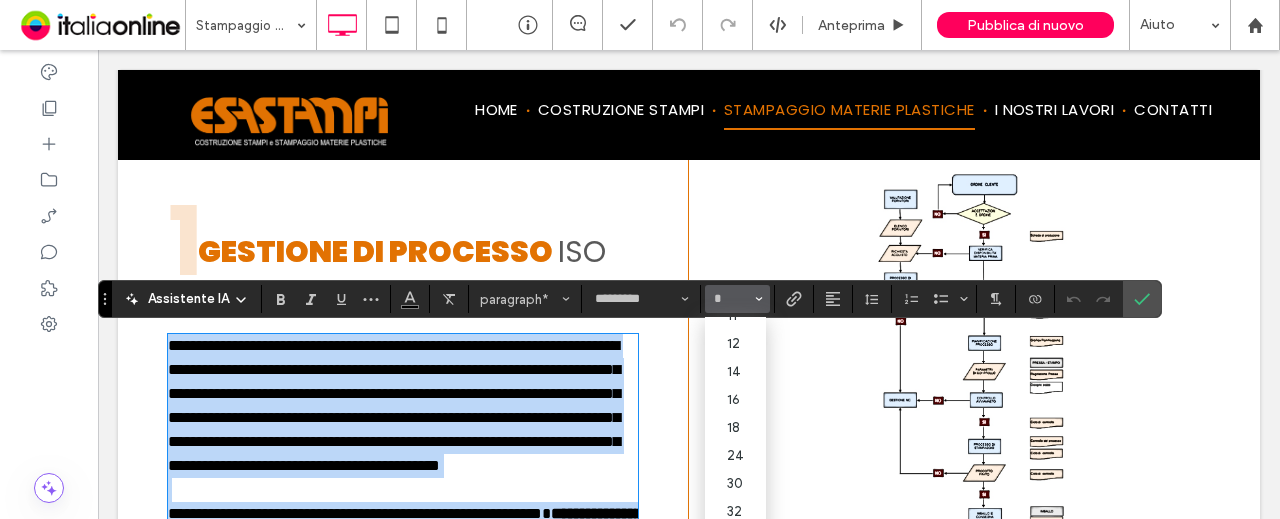 type on "**" 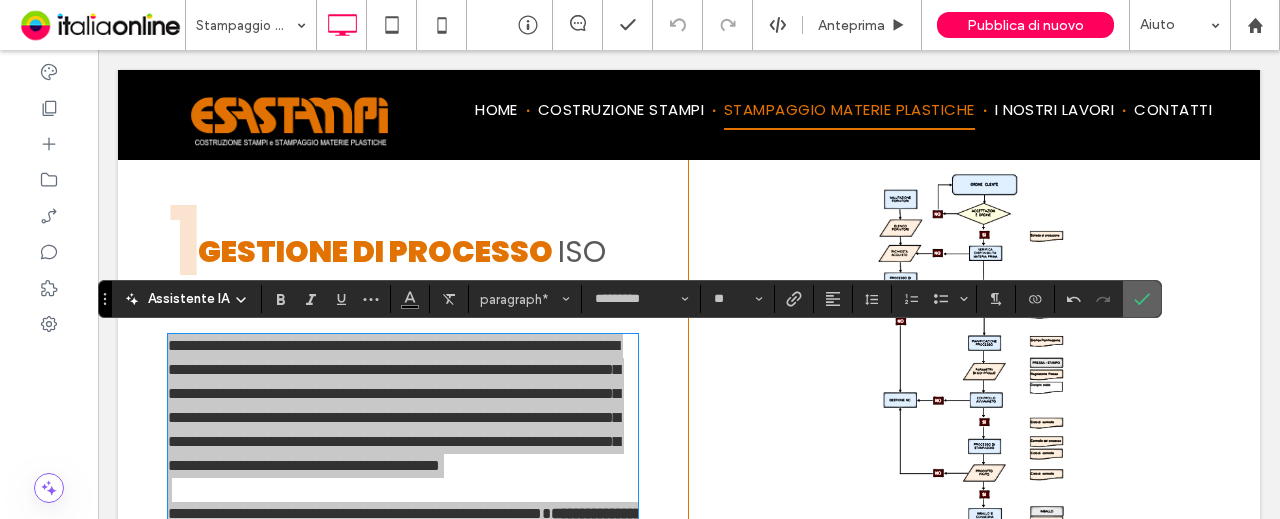 click at bounding box center (1142, 299) 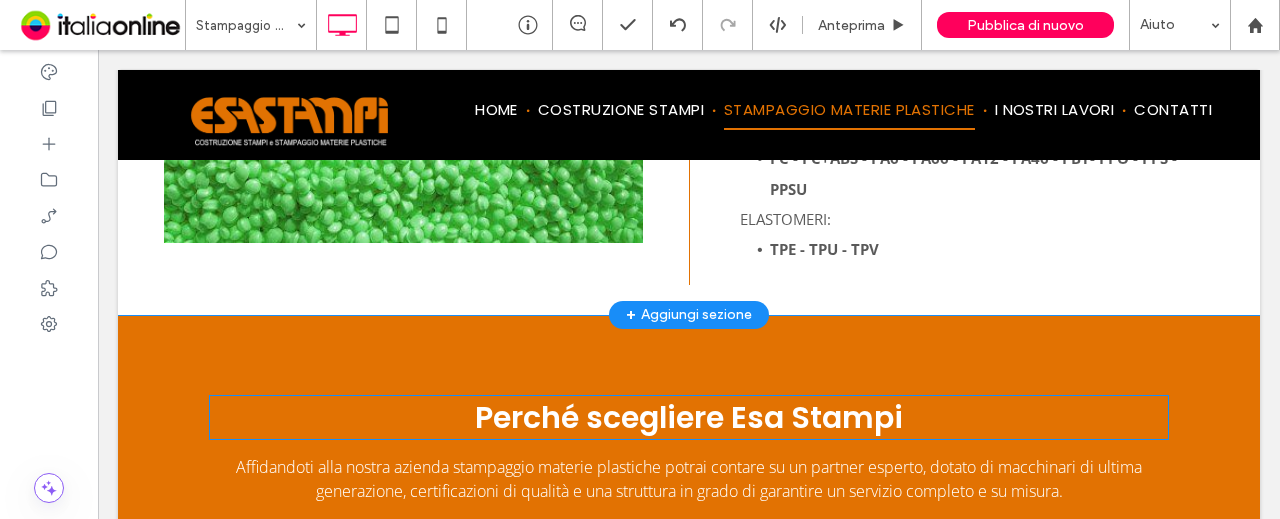 scroll, scrollTop: 2551, scrollLeft: 0, axis: vertical 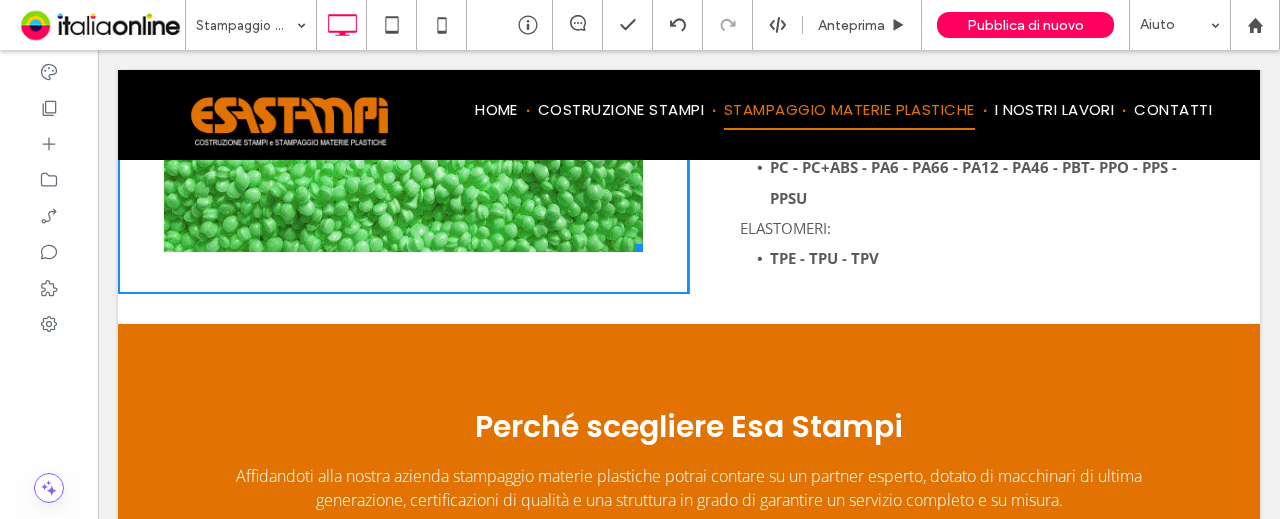 drag, startPoint x: 632, startPoint y: 249, endPoint x: 651, endPoint y: 275, distance: 32.202484 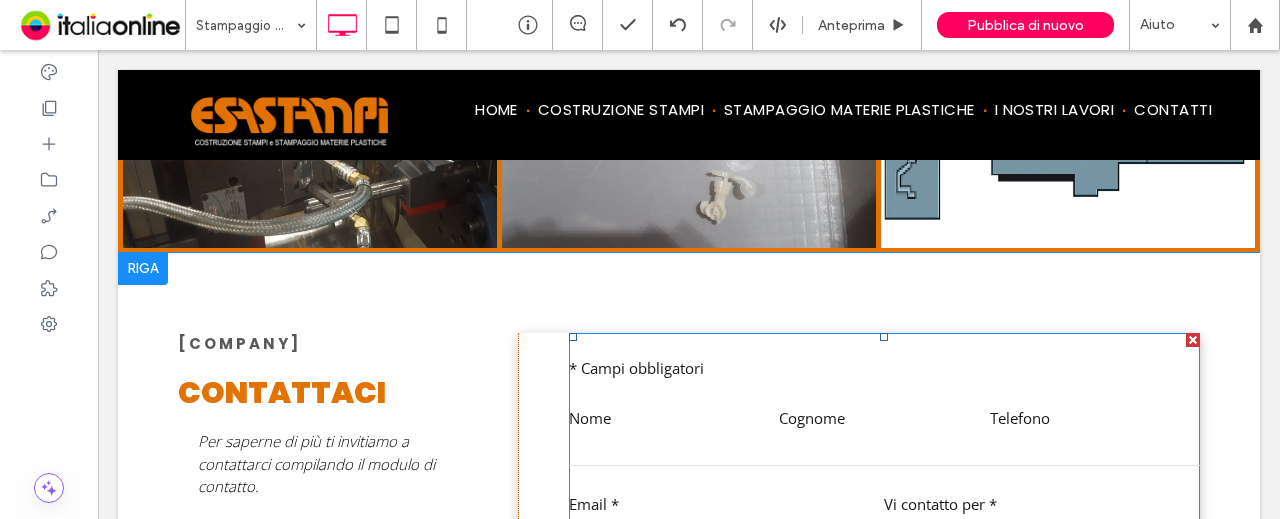 scroll, scrollTop: 3451, scrollLeft: 0, axis: vertical 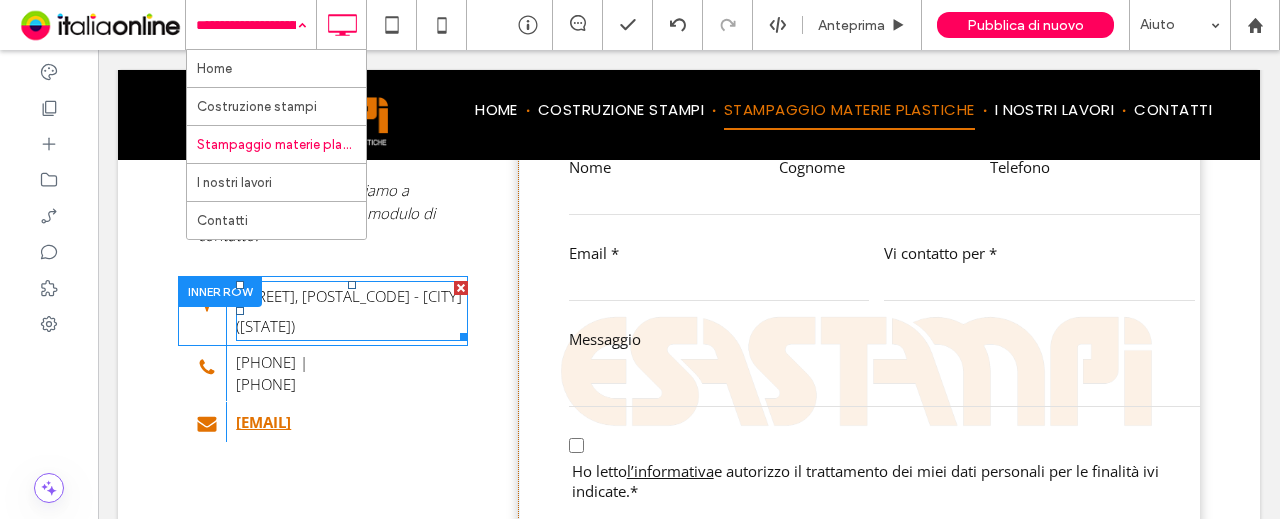 click on "Via Oslo 7, 20831 - Seregno (MB)" at bounding box center [349, 311] 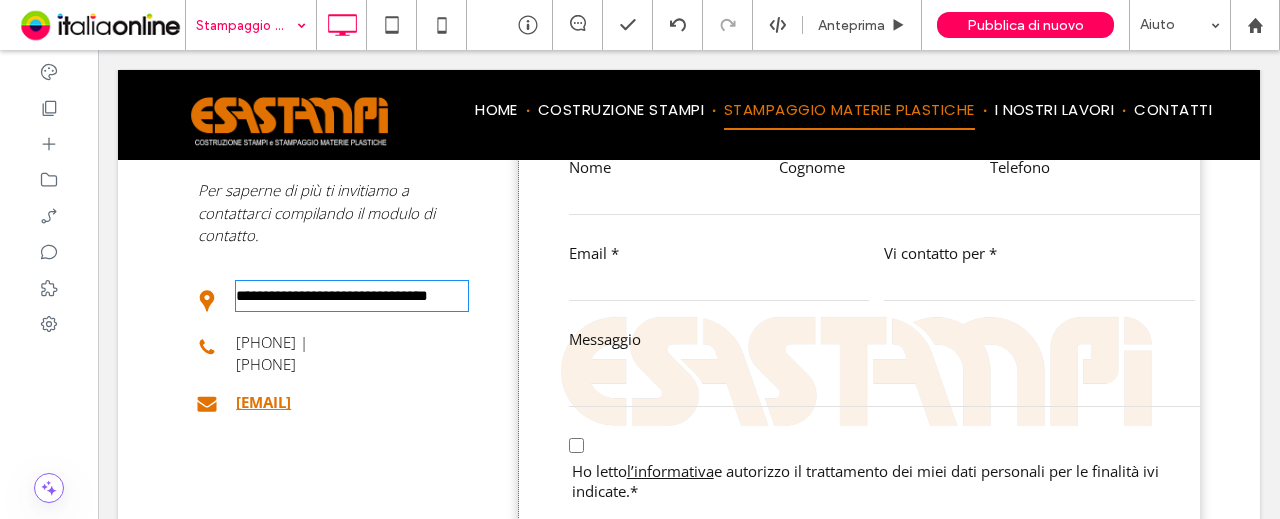 type on "*********" 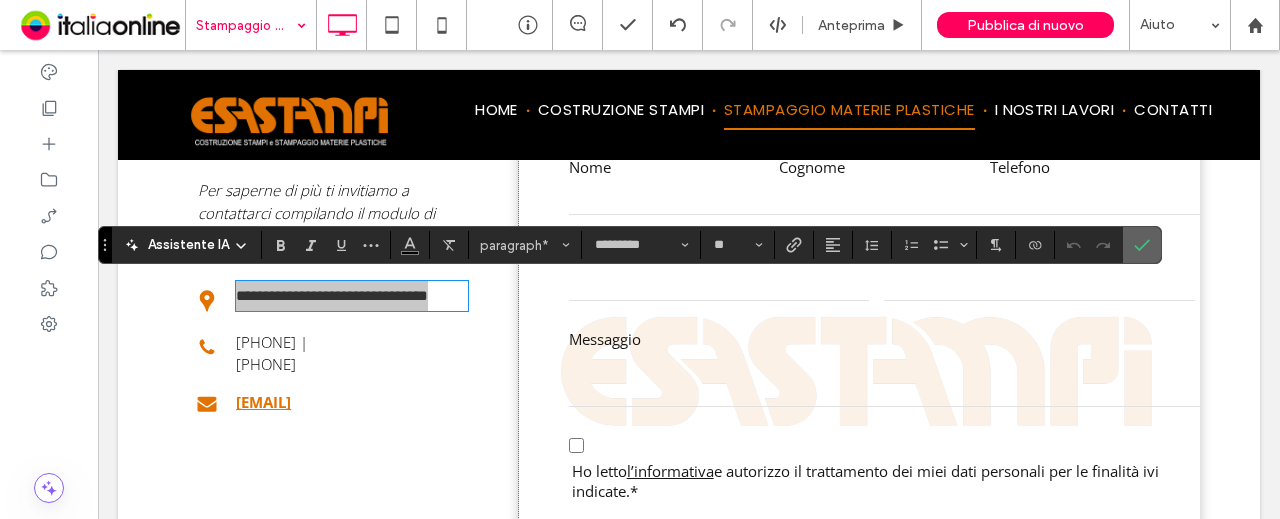click at bounding box center (1142, 245) 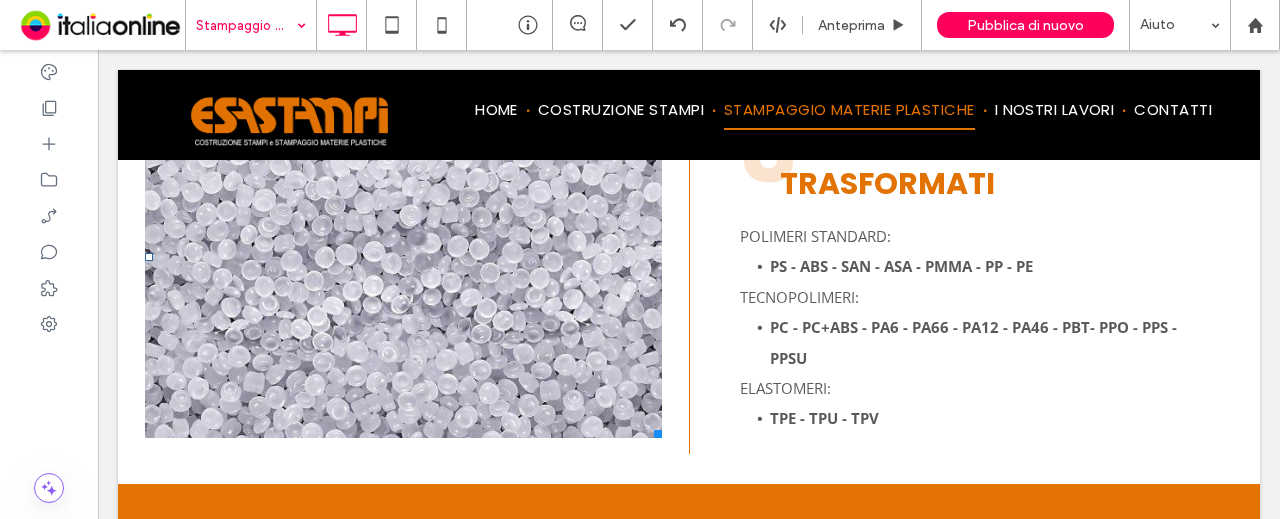 scroll, scrollTop: 2151, scrollLeft: 0, axis: vertical 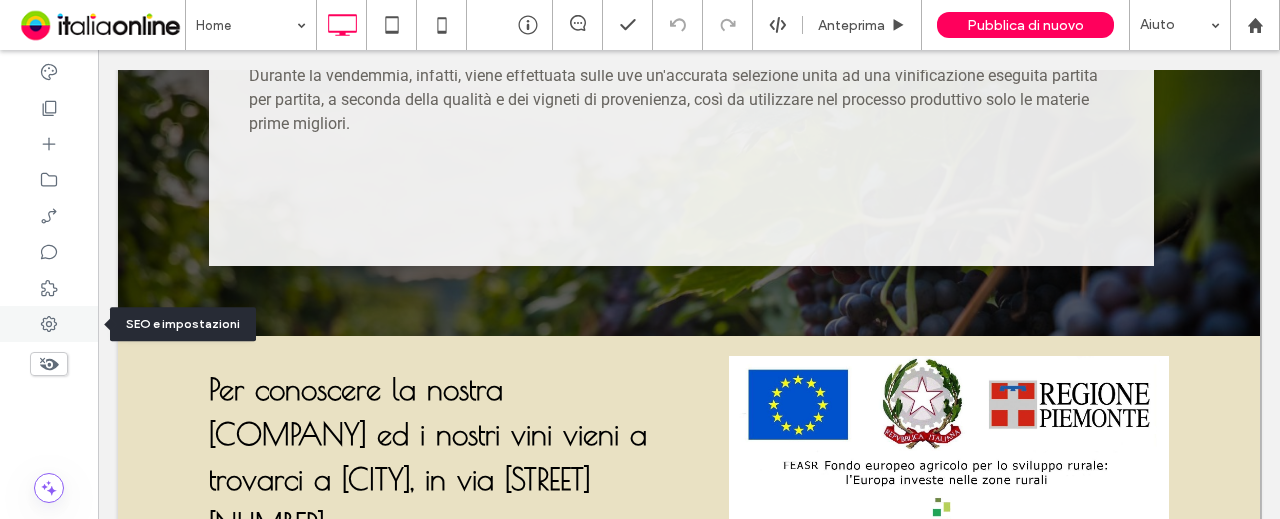 click at bounding box center (49, 324) 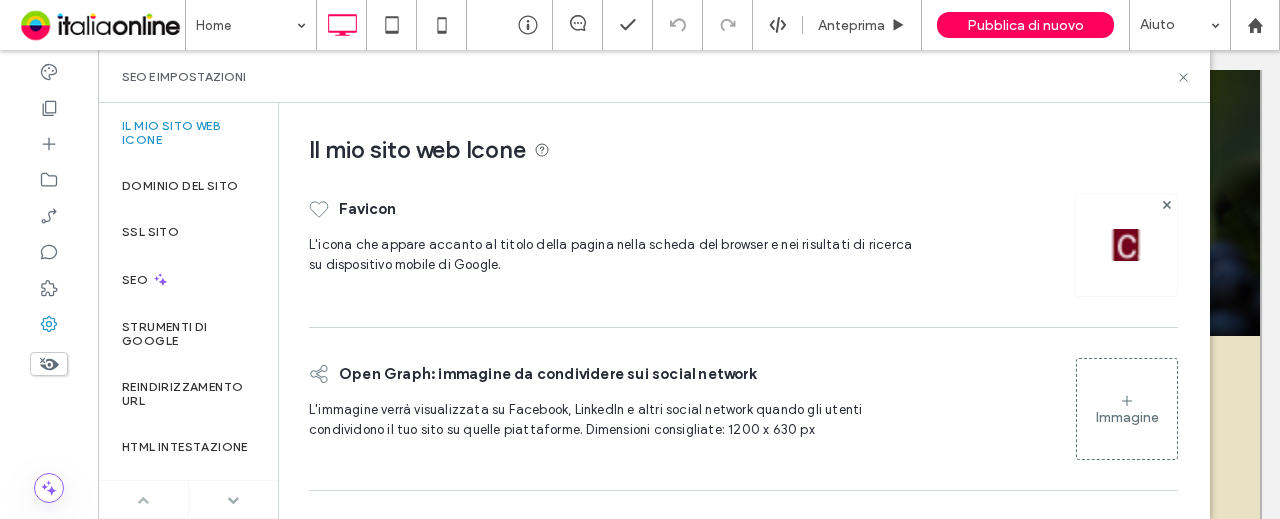click at bounding box center (233, 500) 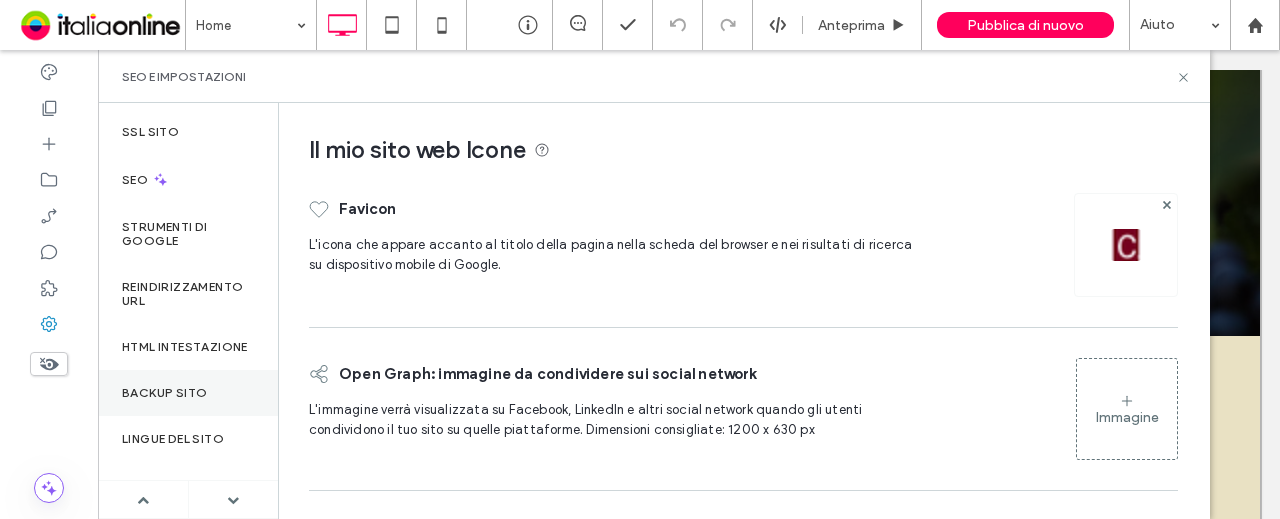 click on "Backup sito" at bounding box center [188, 393] 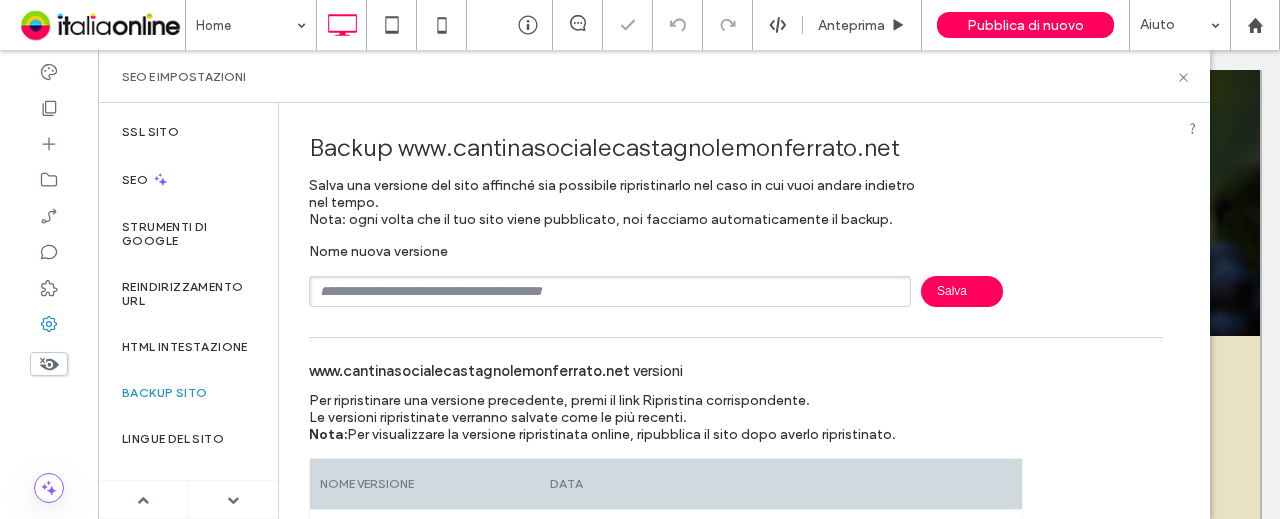 click at bounding box center [610, 291] 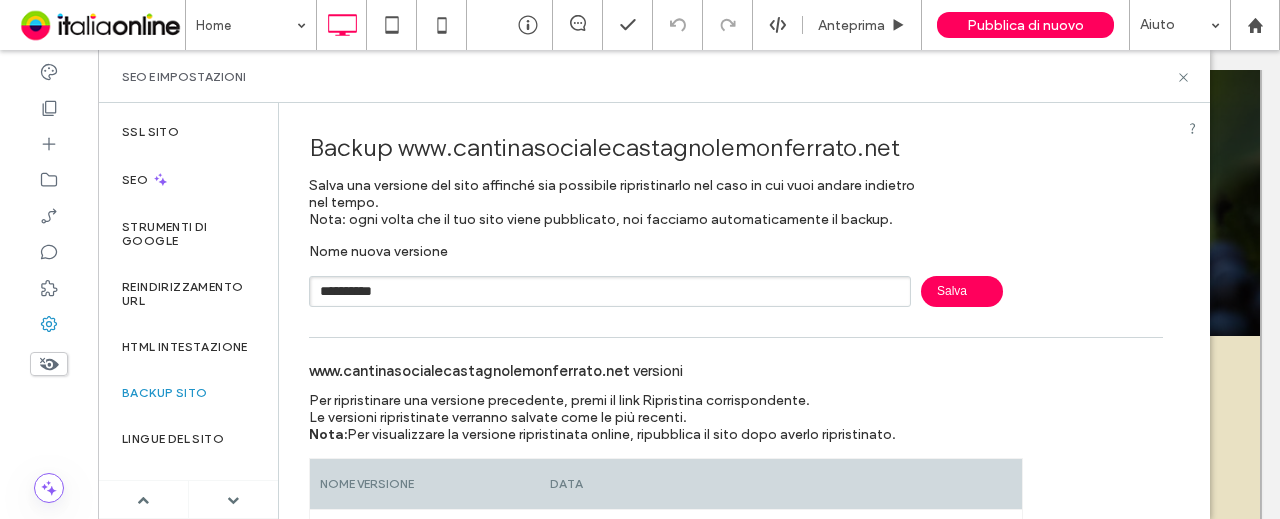type on "**********" 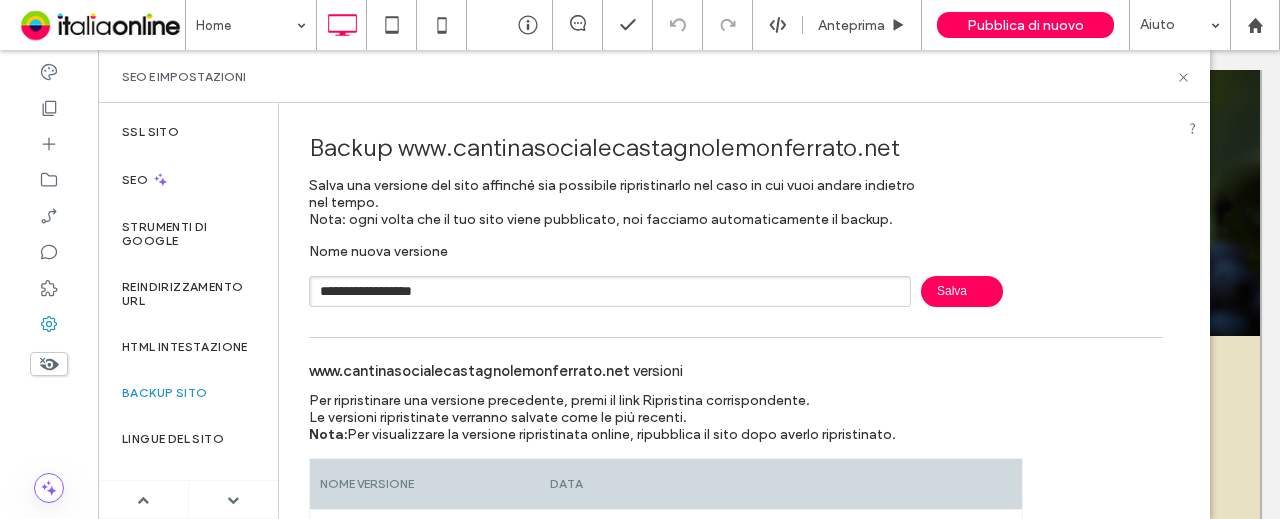 click on "Salva" at bounding box center (962, 291) 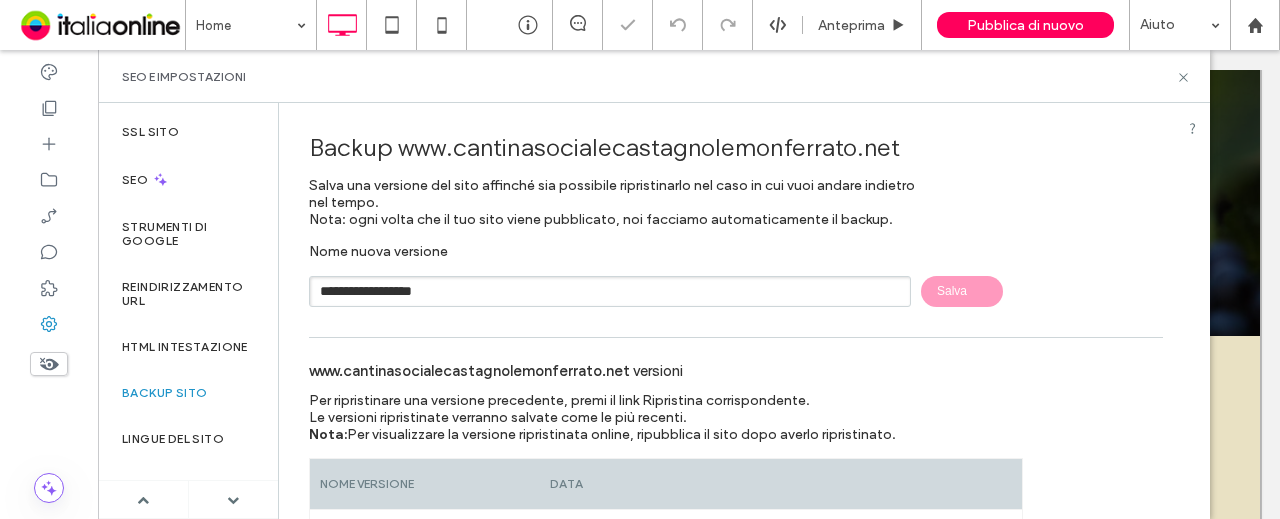 type 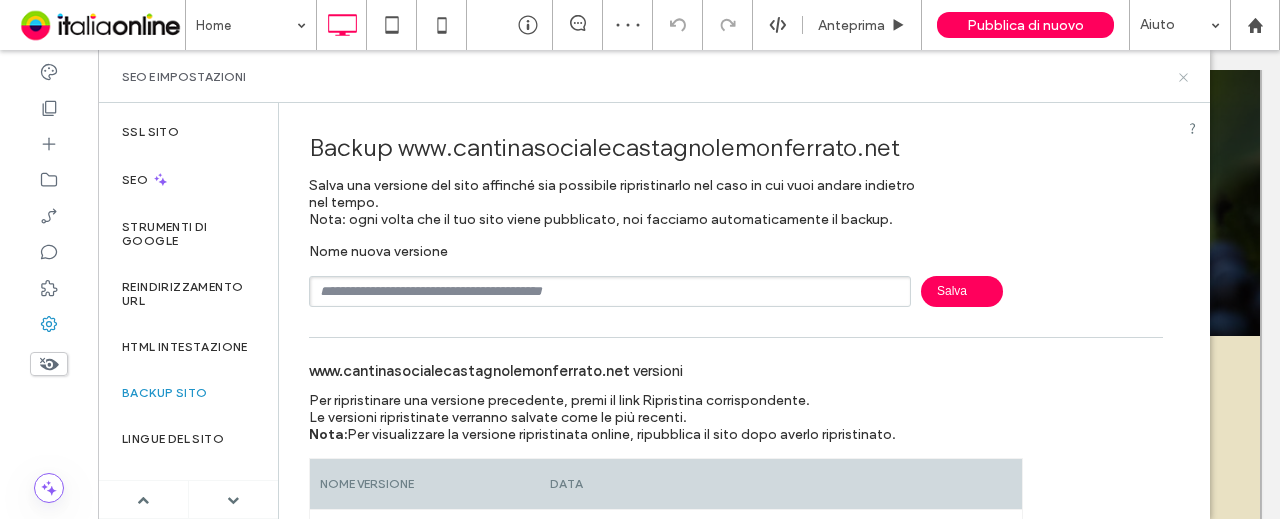 click 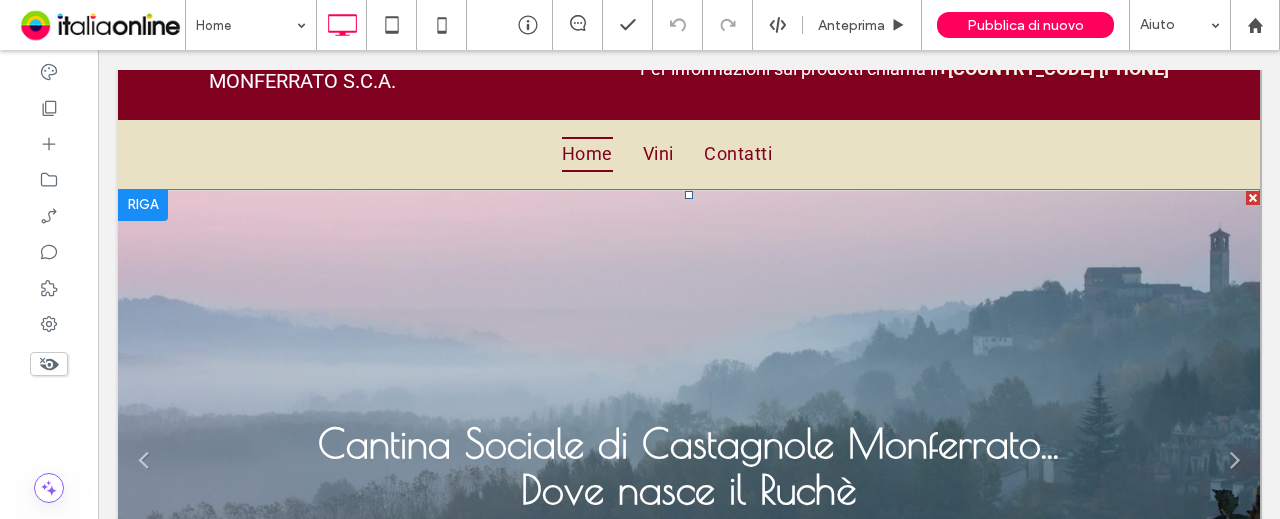 scroll, scrollTop: 0, scrollLeft: 0, axis: both 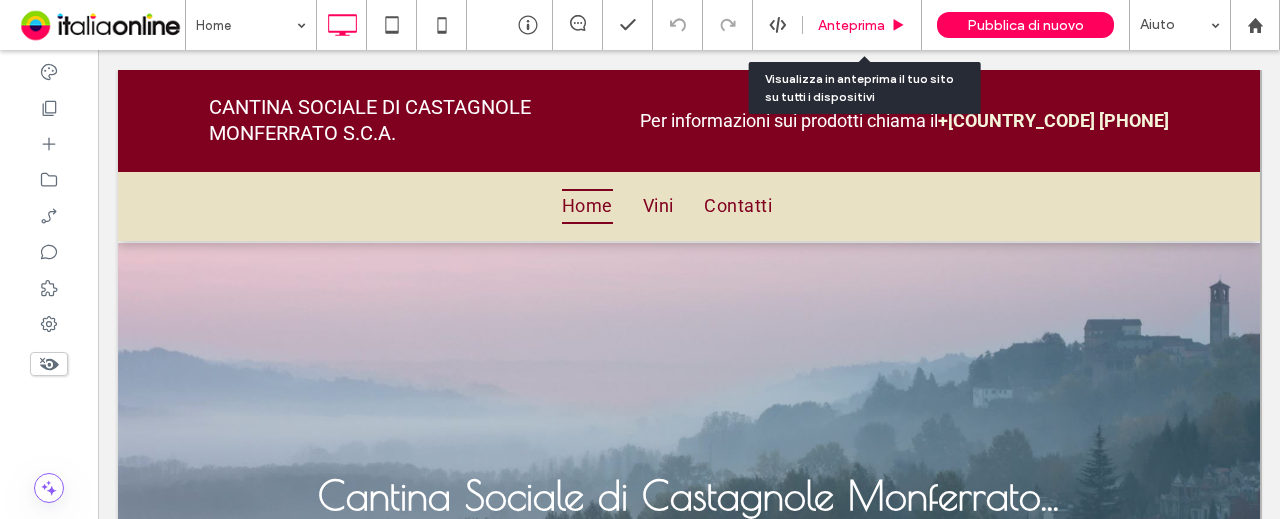 click on "Anteprima" at bounding box center (851, 25) 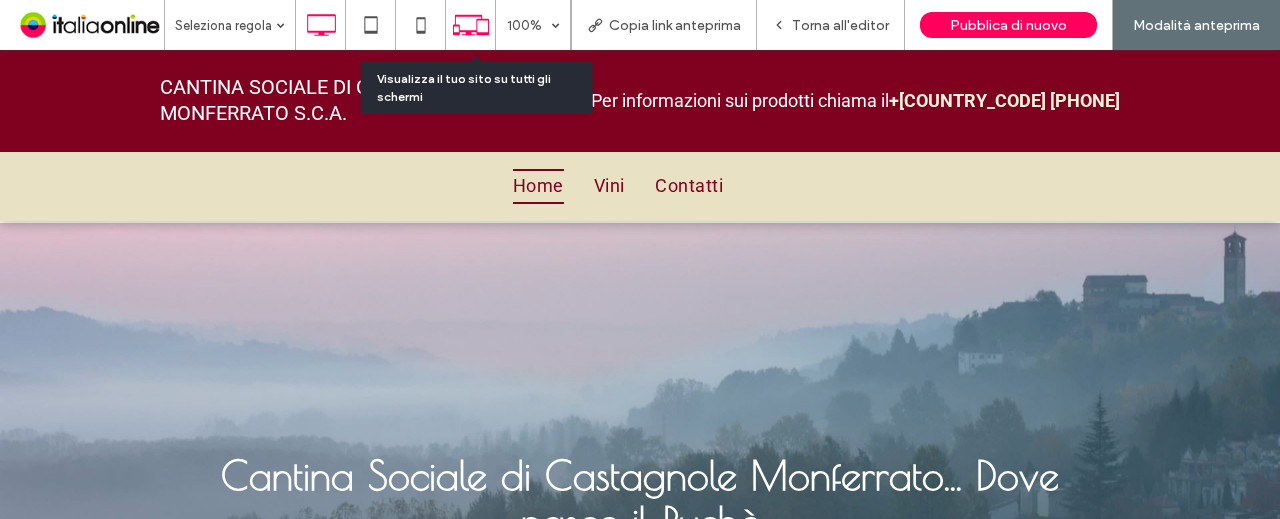 click 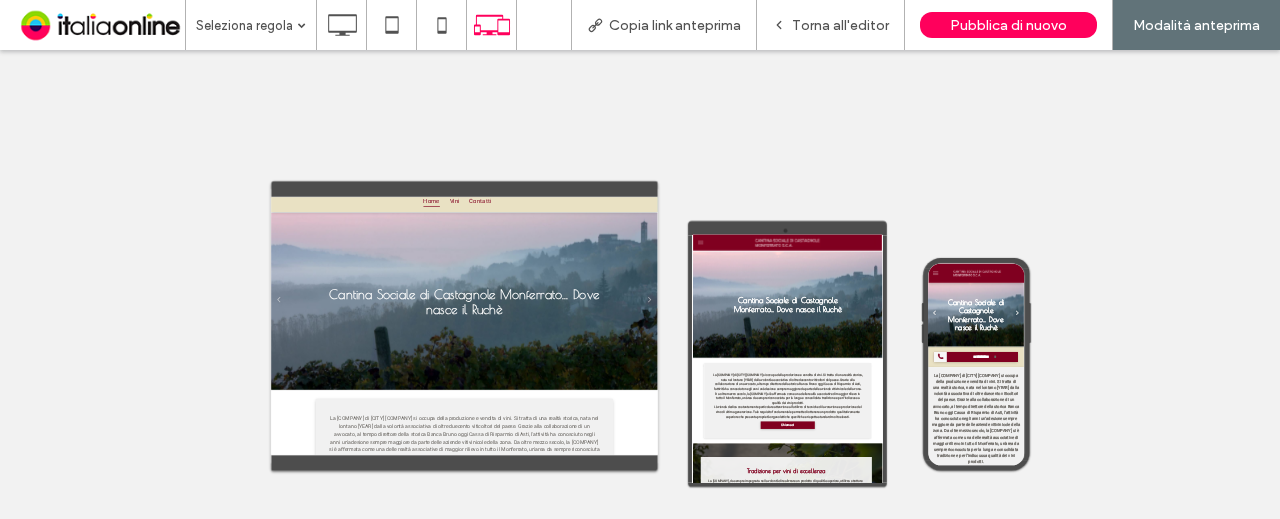 scroll, scrollTop: 38, scrollLeft: 0, axis: vertical 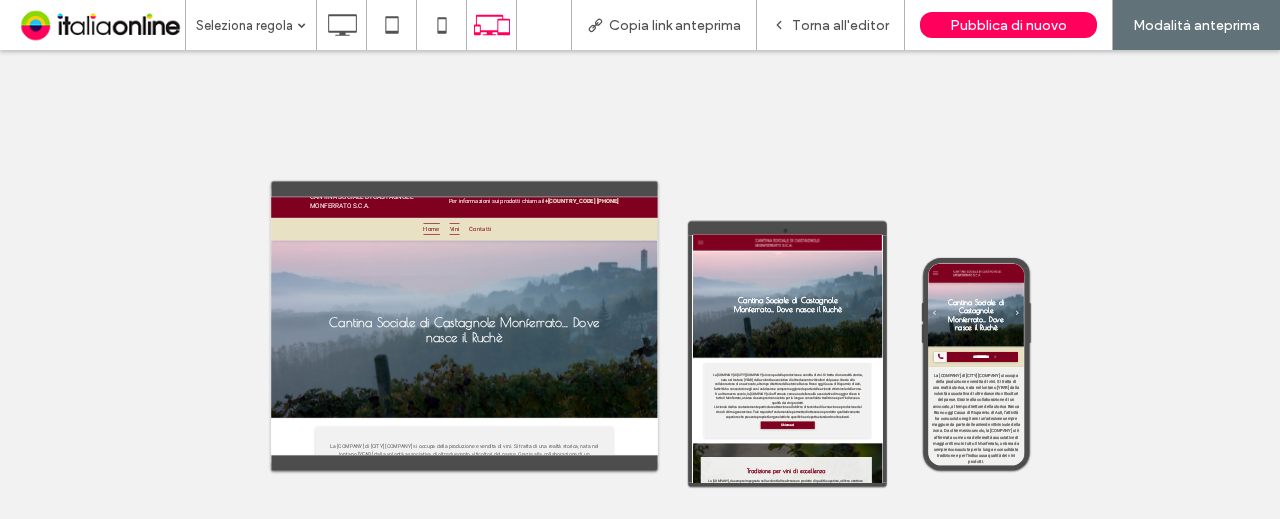 click on "Vini" at bounding box center [839, 294] 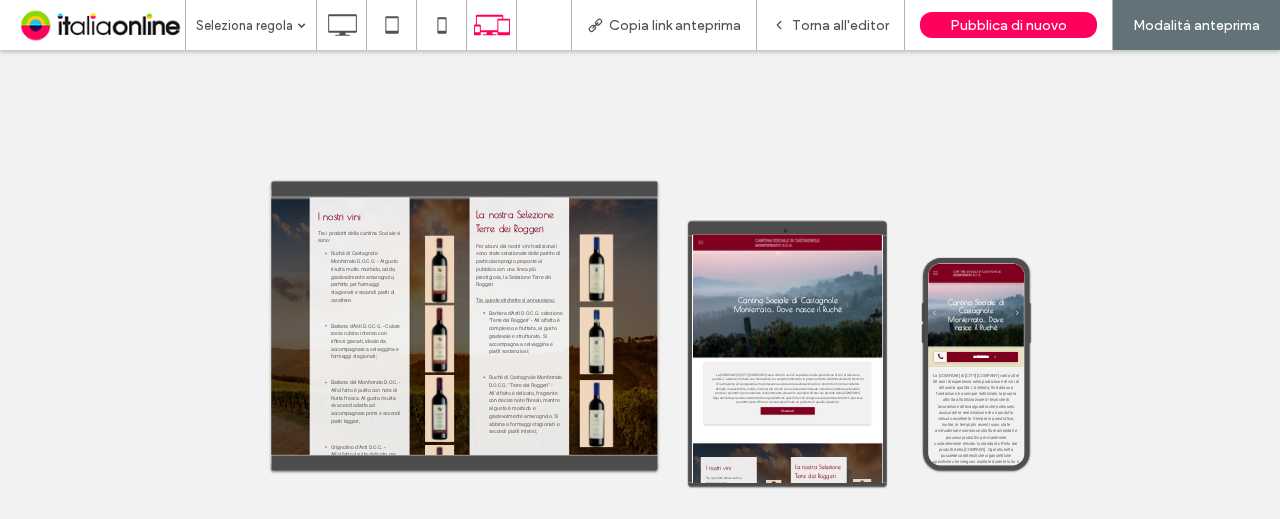 scroll, scrollTop: 1164, scrollLeft: 0, axis: vertical 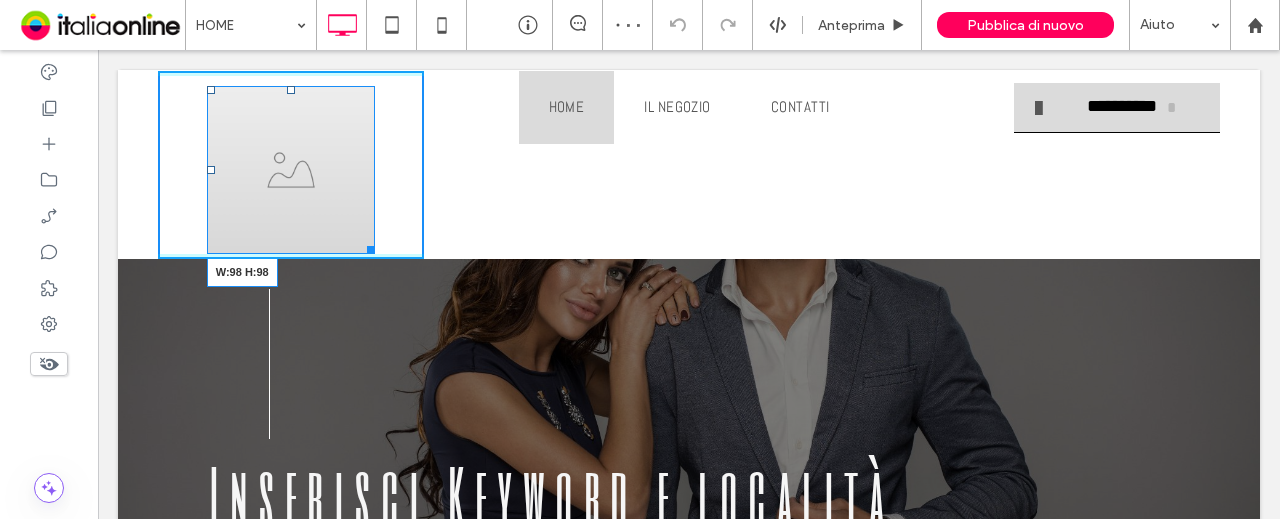 drag, startPoint x: 358, startPoint y: 239, endPoint x: 338, endPoint y: 218, distance: 29 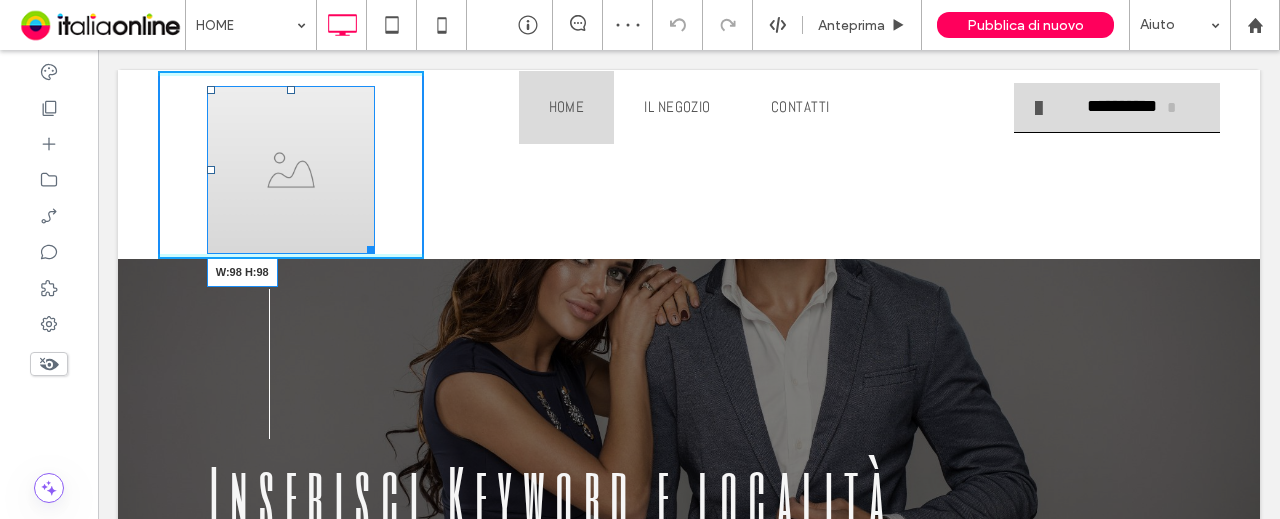click on "**********" at bounding box center (689, 2517) 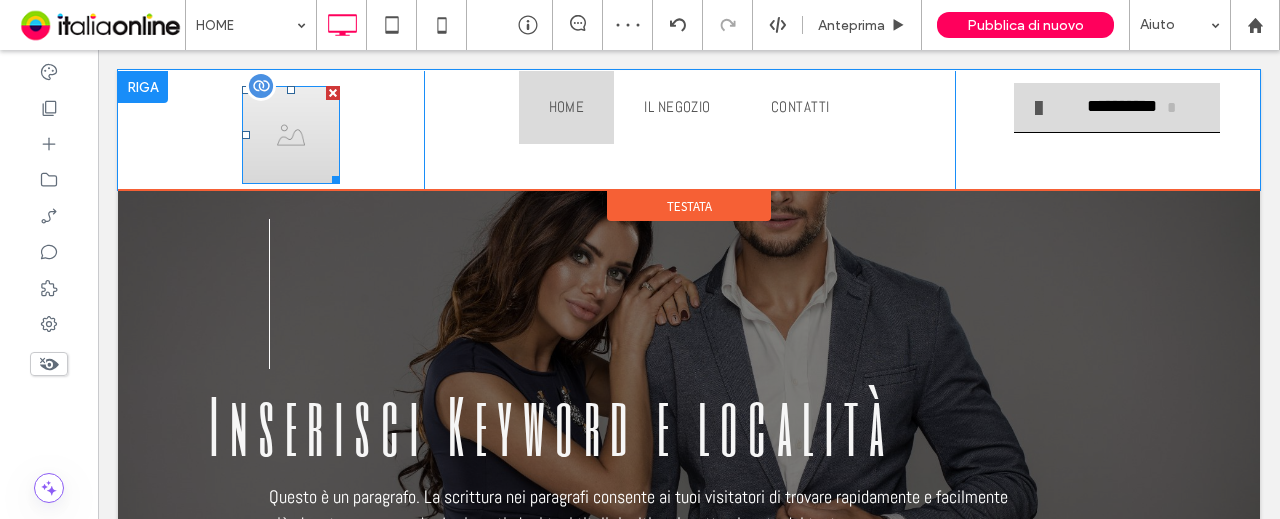 click at bounding box center [291, 135] 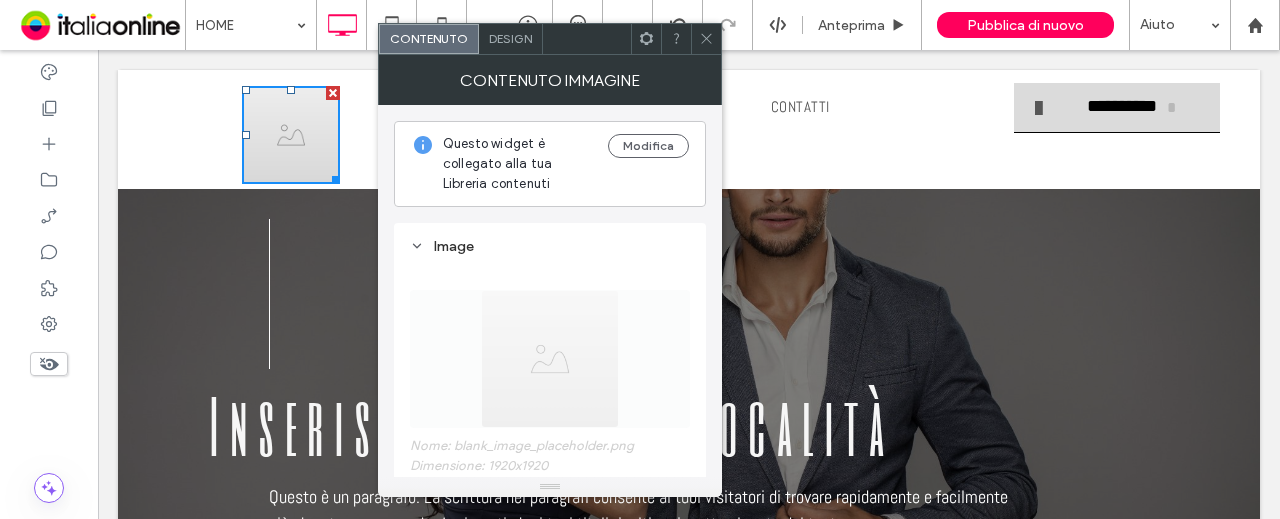 click on "Image" at bounding box center [550, 246] 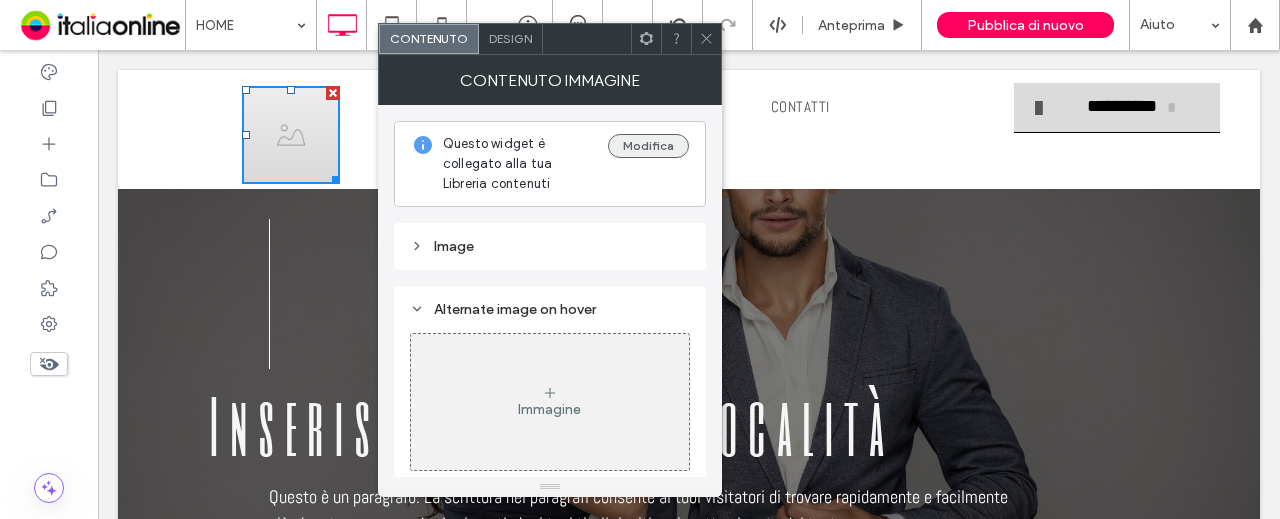 click on "Modifica" at bounding box center (648, 146) 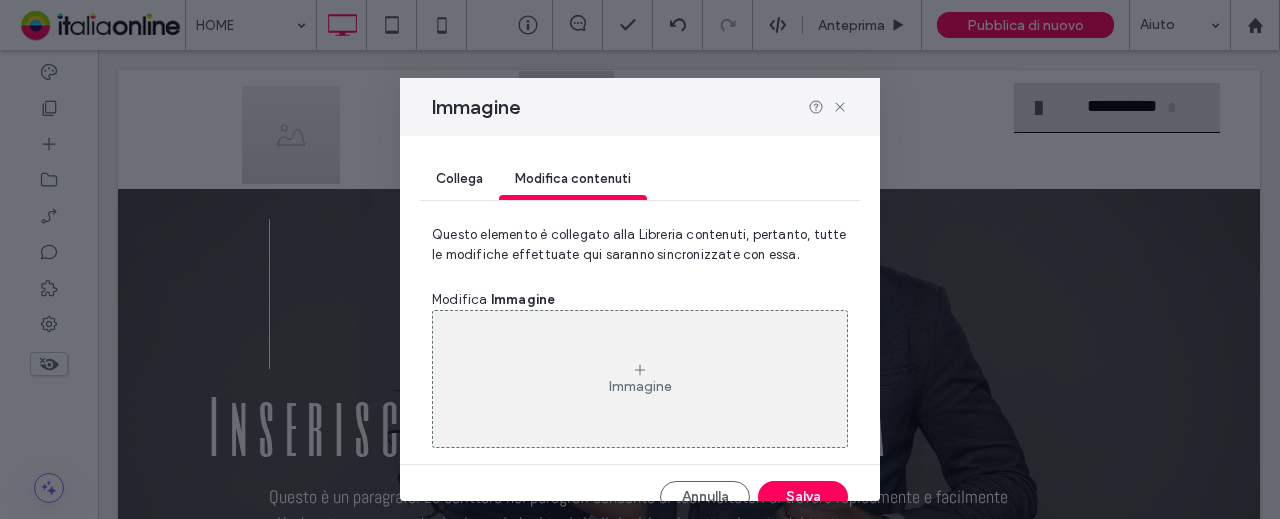 click on "Immagine" at bounding box center [640, 379] 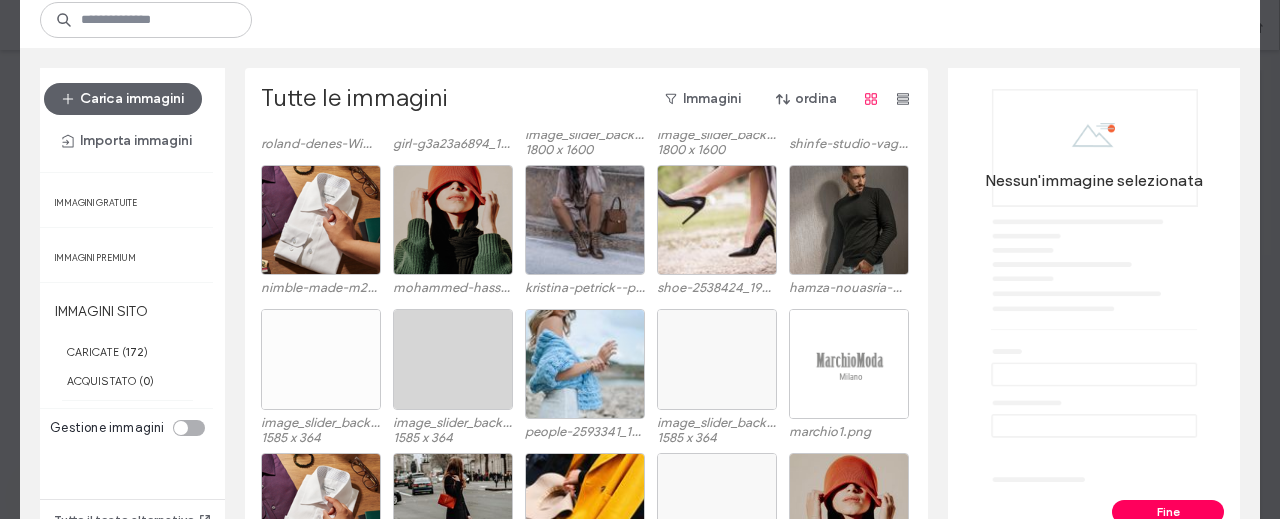 scroll, scrollTop: 828, scrollLeft: 0, axis: vertical 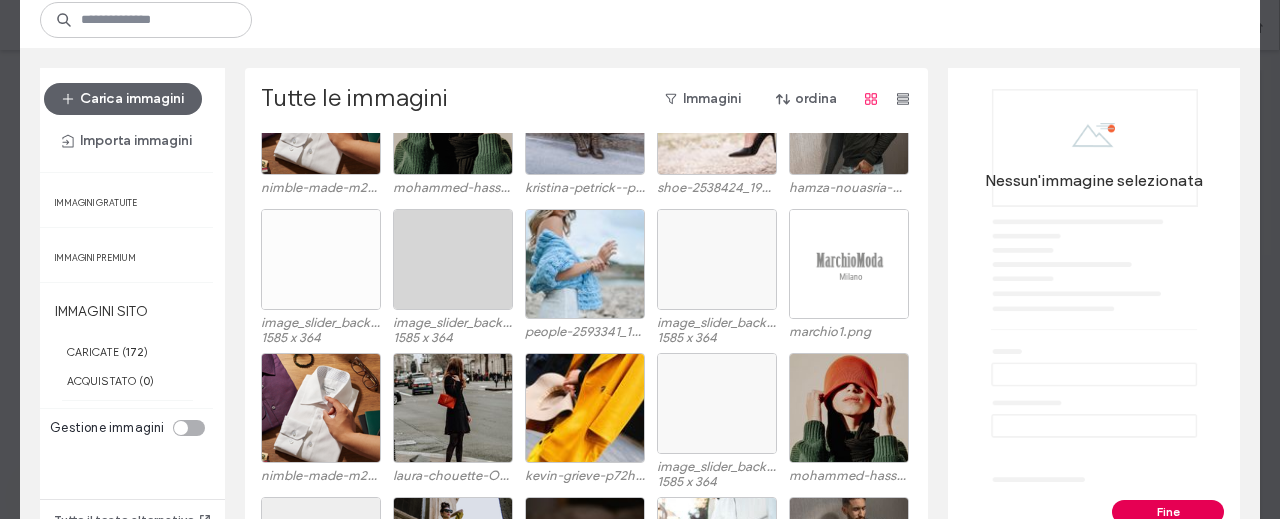 click on "Fine" at bounding box center (1168, 512) 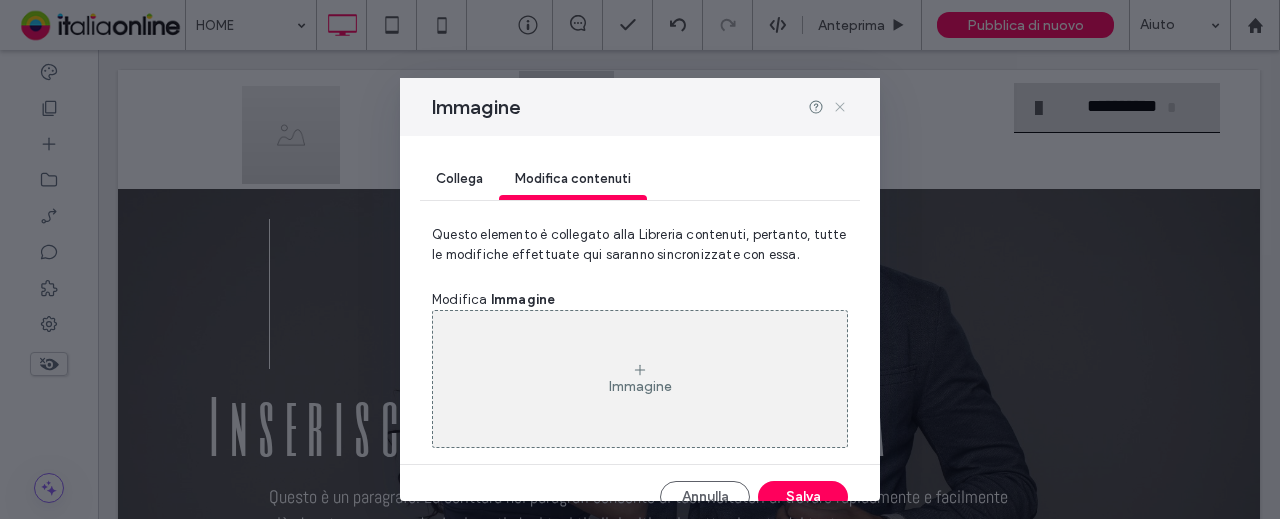 click 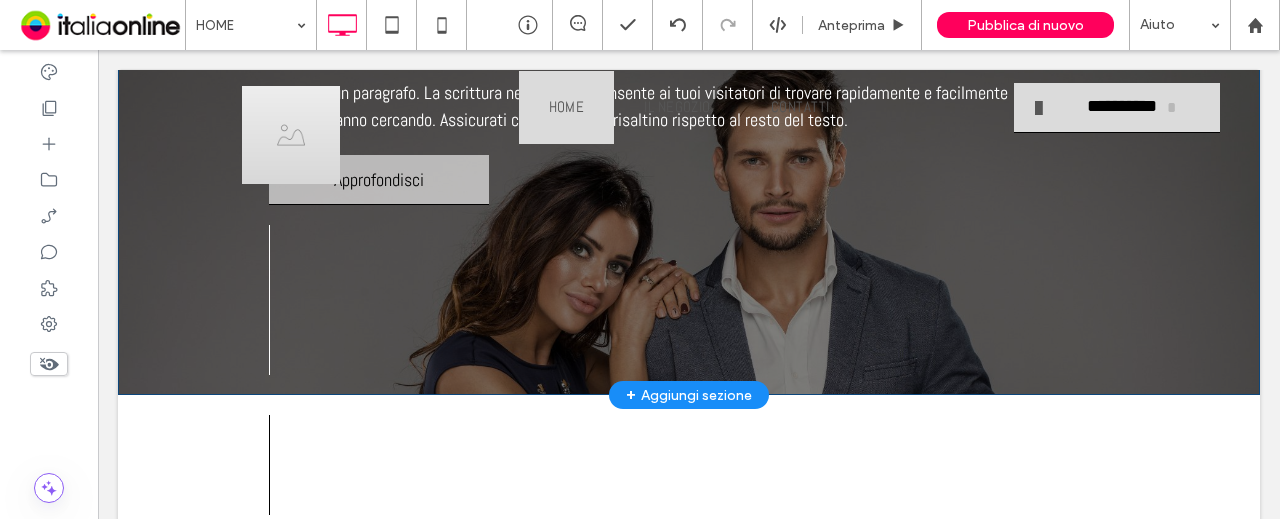 scroll, scrollTop: 0, scrollLeft: 0, axis: both 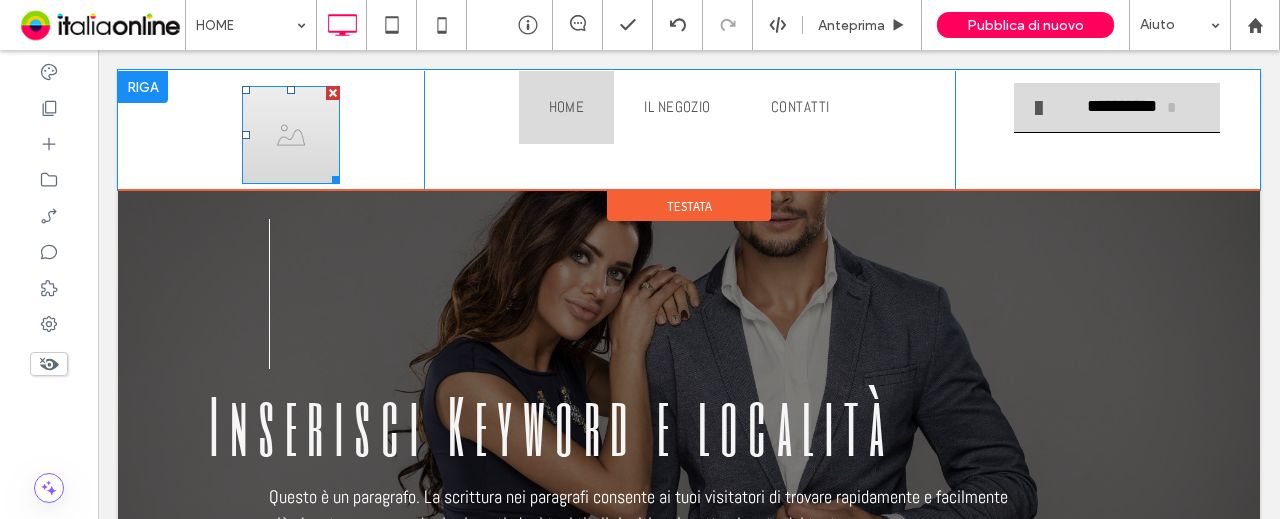 click at bounding box center [291, 135] 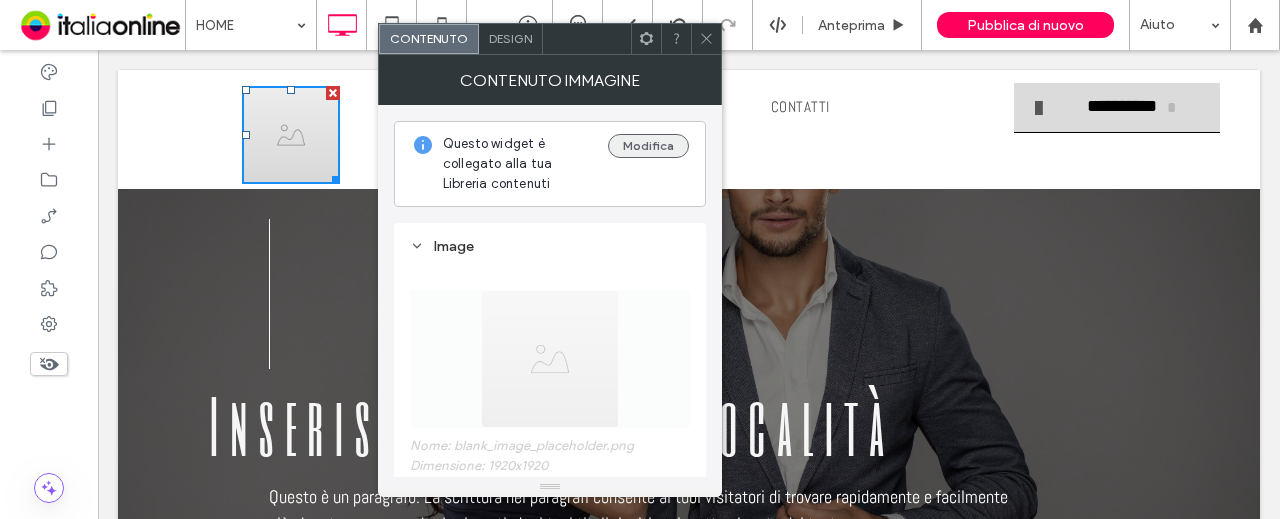 click on "Modifica" at bounding box center (648, 146) 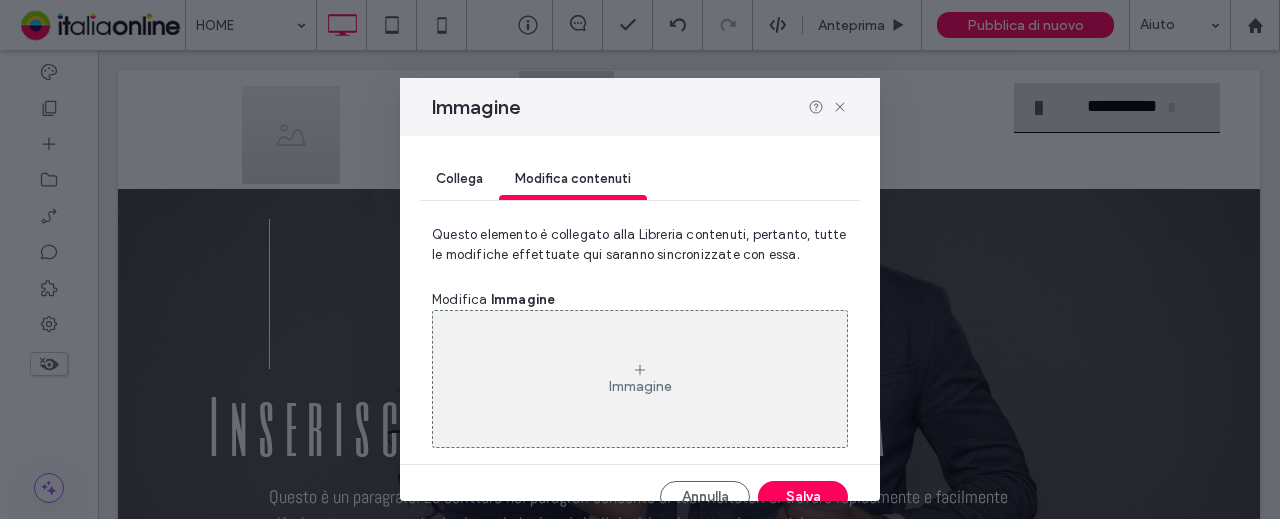 click on "Immagine" at bounding box center (640, 379) 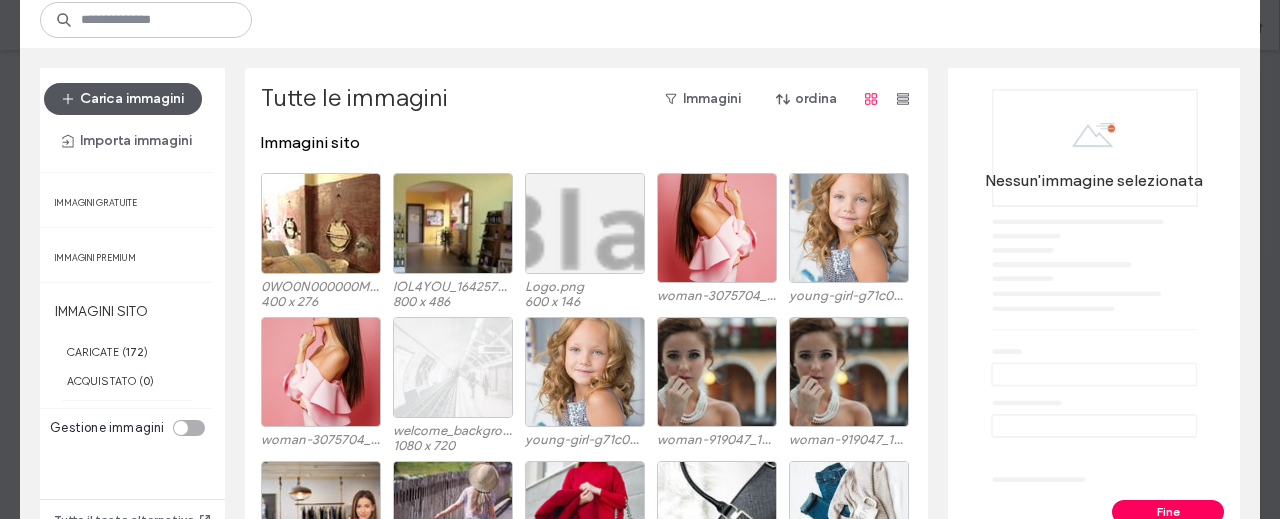 click on "Carica immagini" at bounding box center [123, 99] 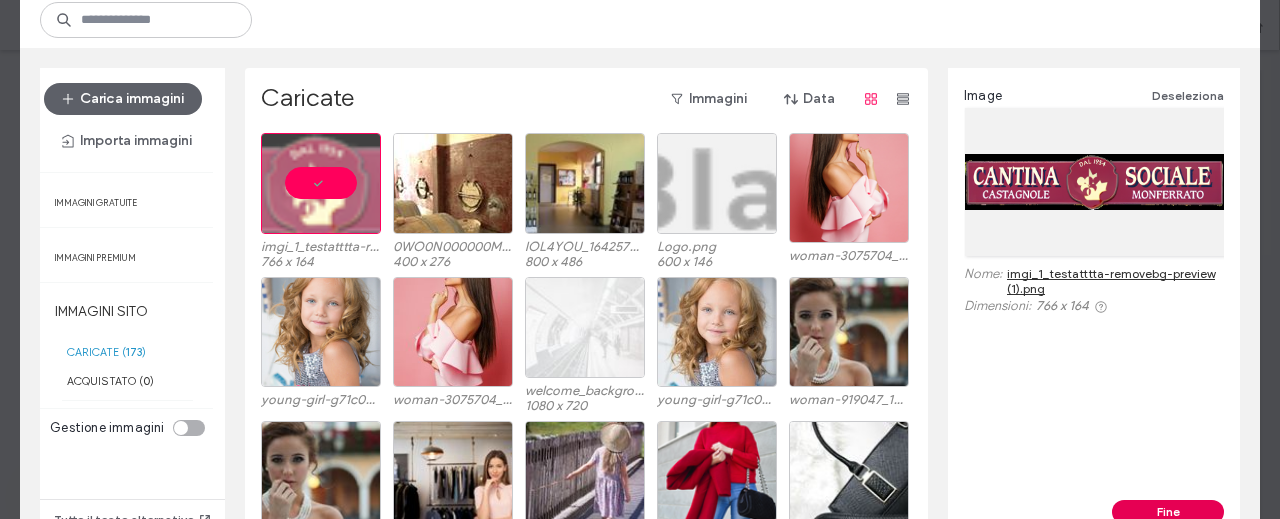 click on "Fine" at bounding box center [1168, 512] 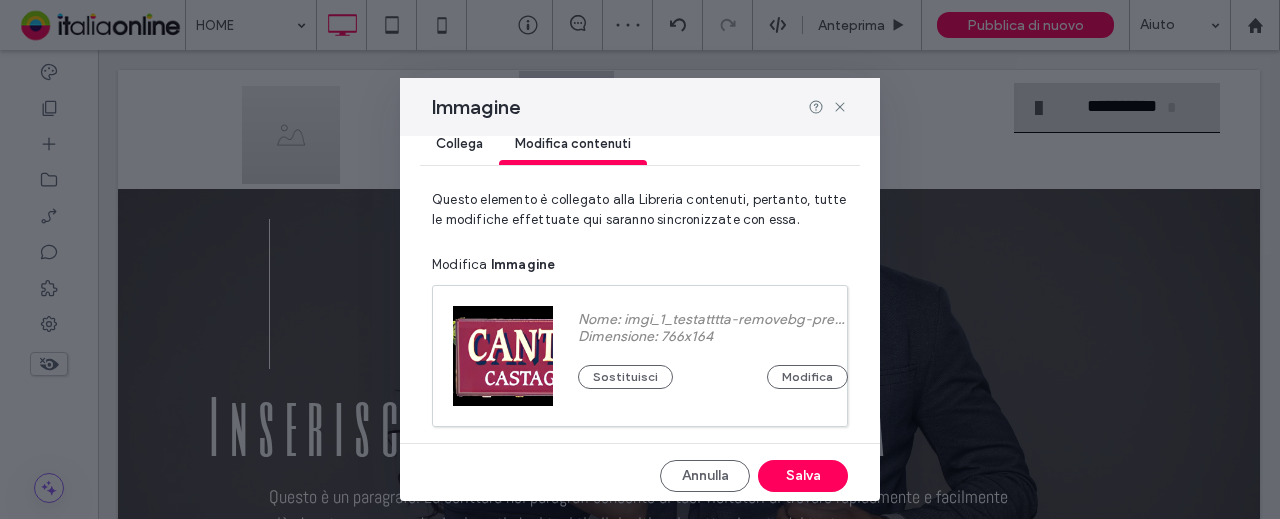 scroll, scrollTop: 55, scrollLeft: 0, axis: vertical 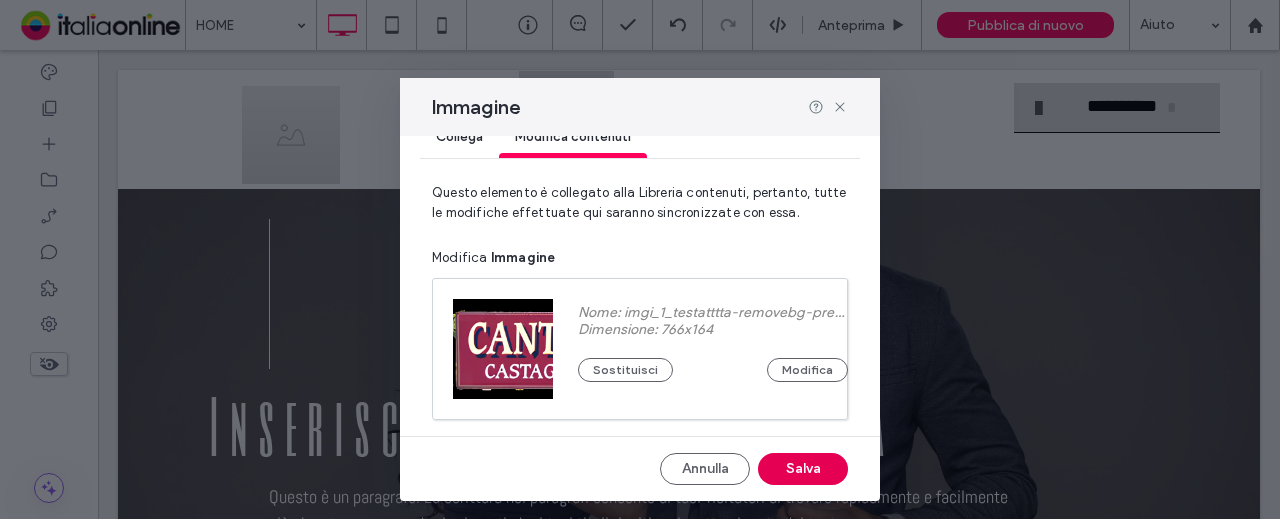 click on "Salva" at bounding box center (803, 469) 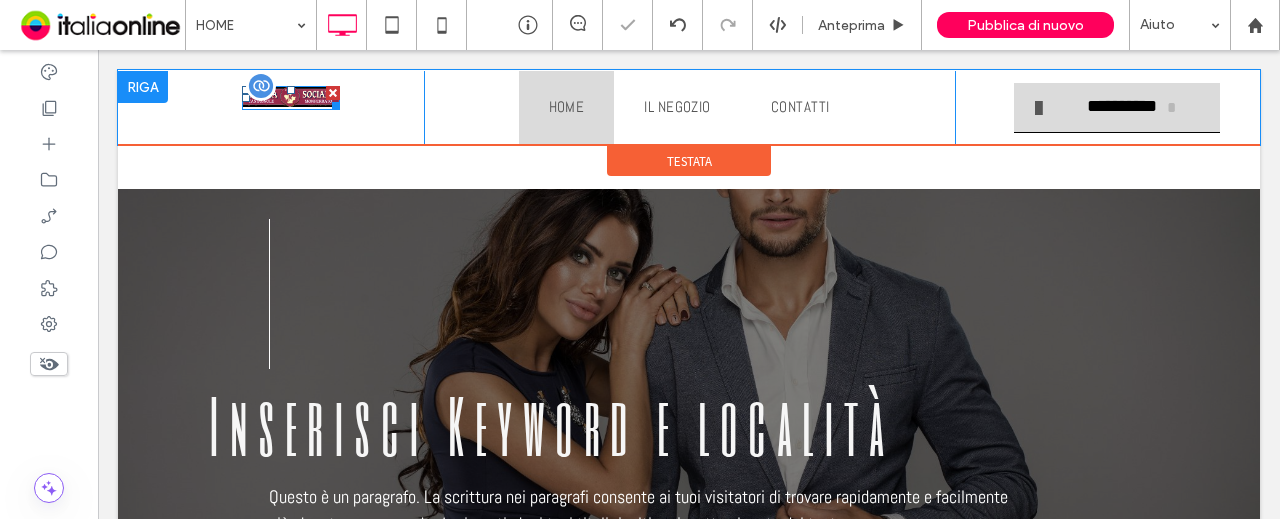 scroll, scrollTop: 0, scrollLeft: 0, axis: both 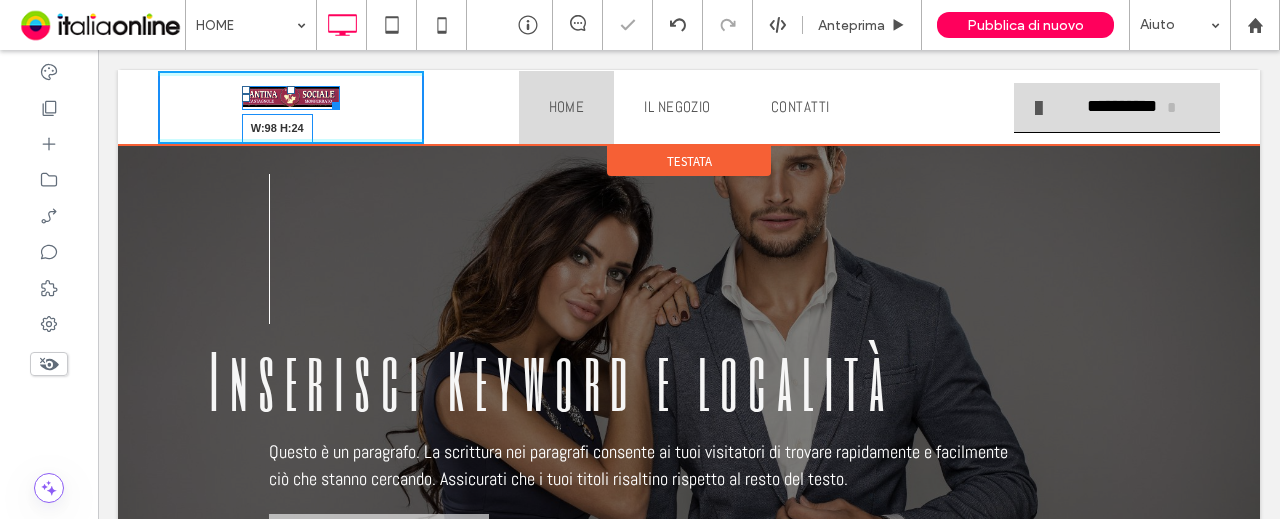 drag, startPoint x: 336, startPoint y: 106, endPoint x: 374, endPoint y: 129, distance: 44.418465 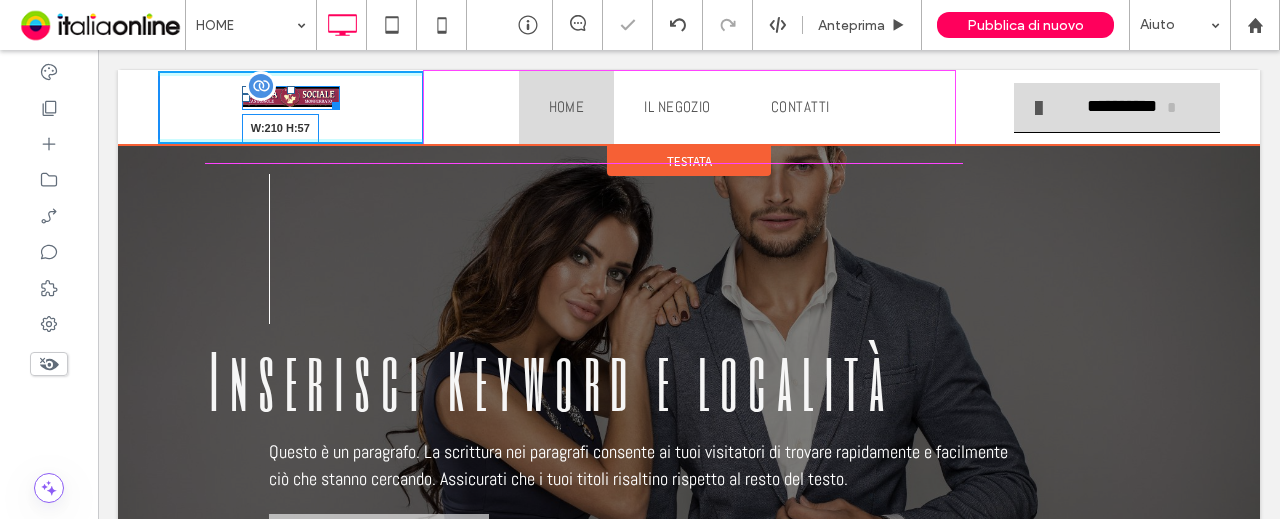 drag, startPoint x: 332, startPoint y: 107, endPoint x: 390, endPoint y: 139, distance: 66.24198 